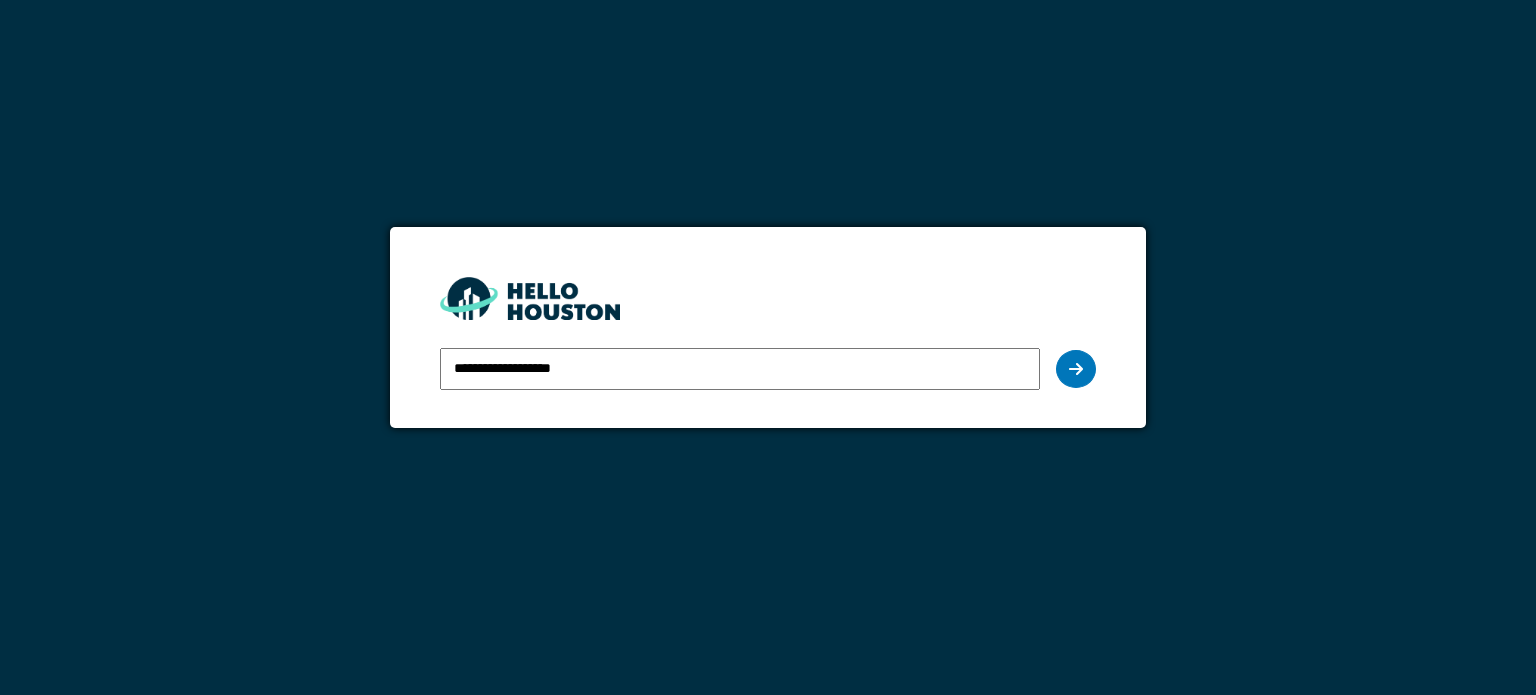 scroll, scrollTop: 0, scrollLeft: 0, axis: both 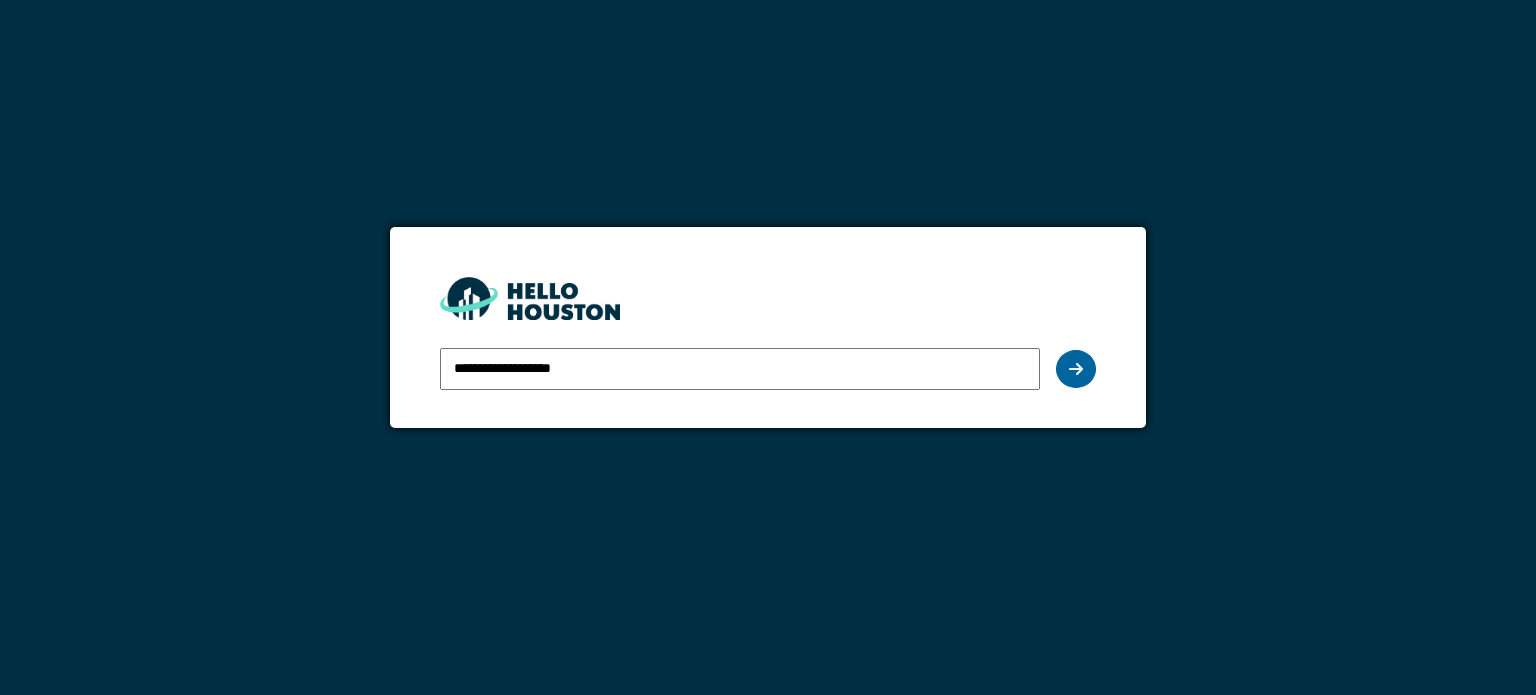 click at bounding box center (1076, 369) 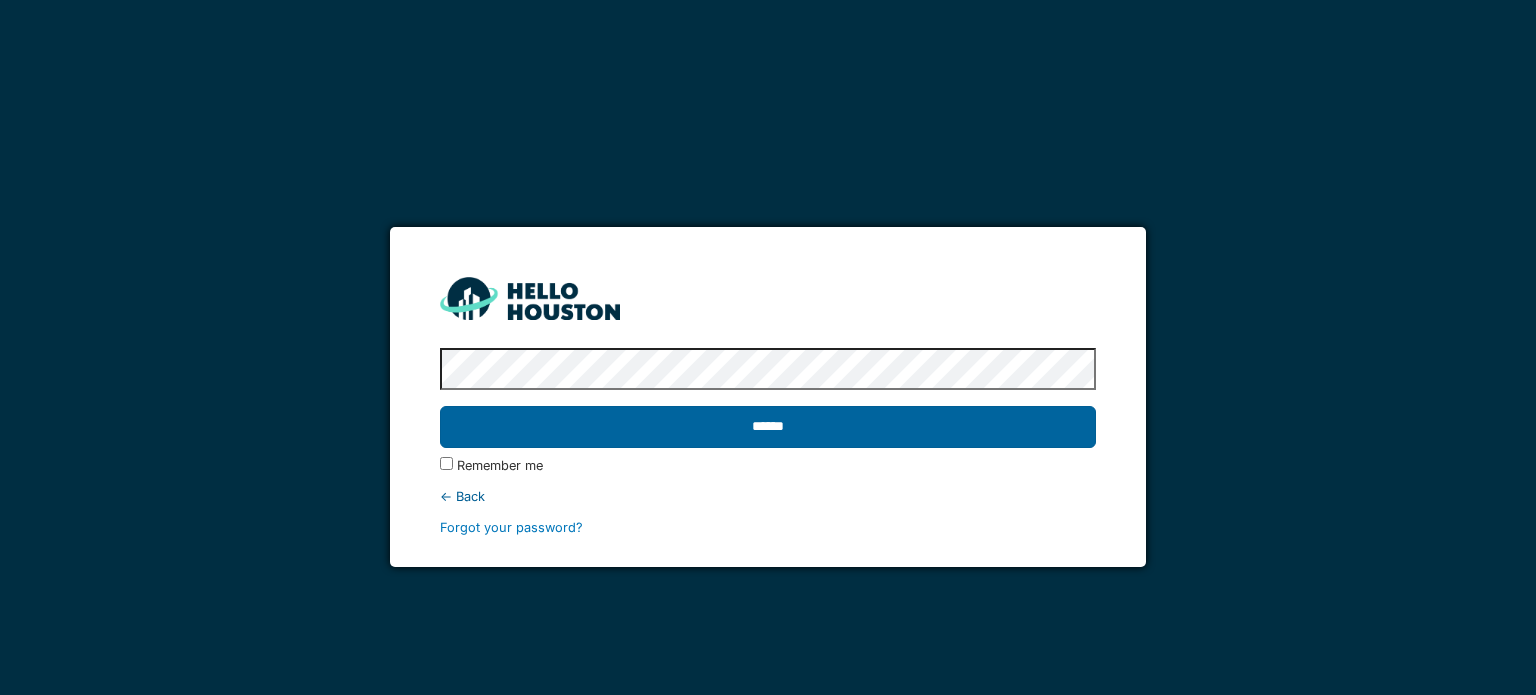 click on "******" at bounding box center [767, 427] 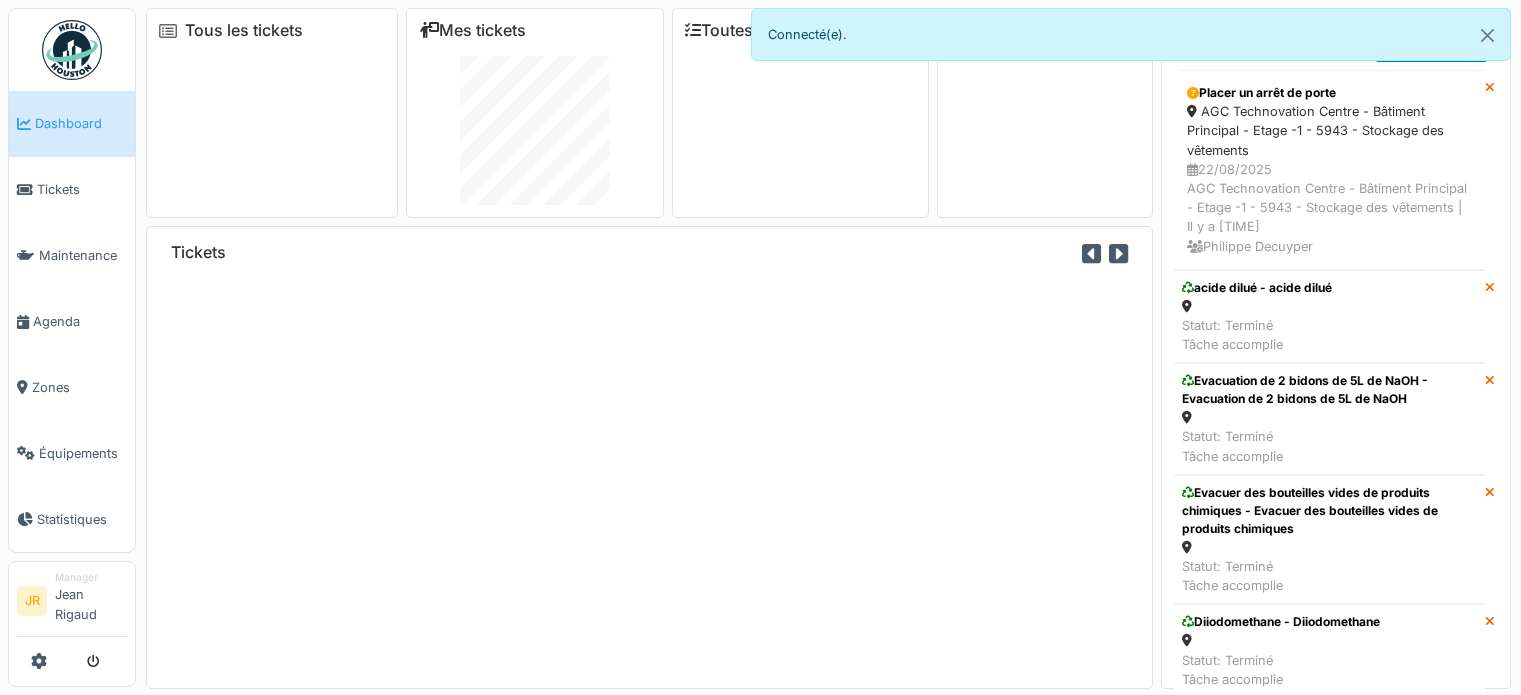 scroll, scrollTop: 0, scrollLeft: 0, axis: both 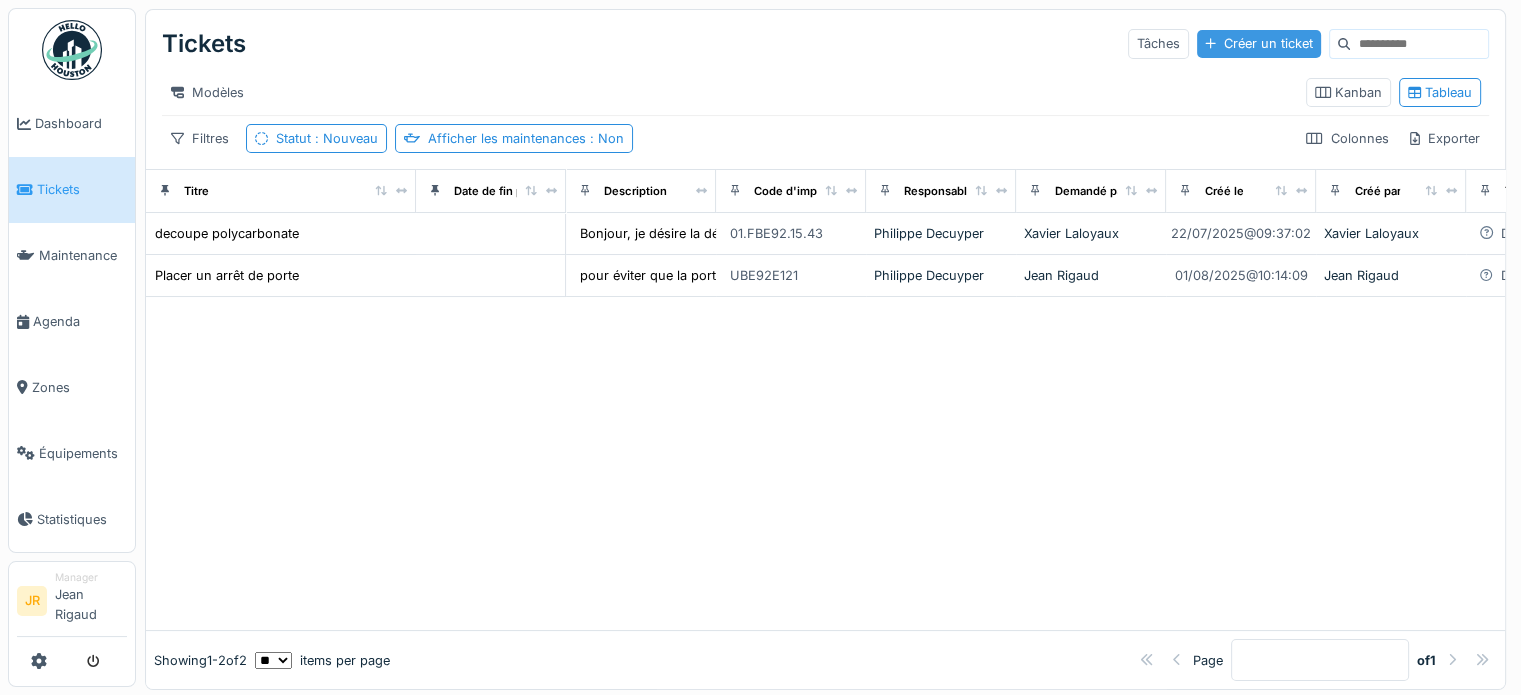 click on "Créer un ticket" at bounding box center (1259, 43) 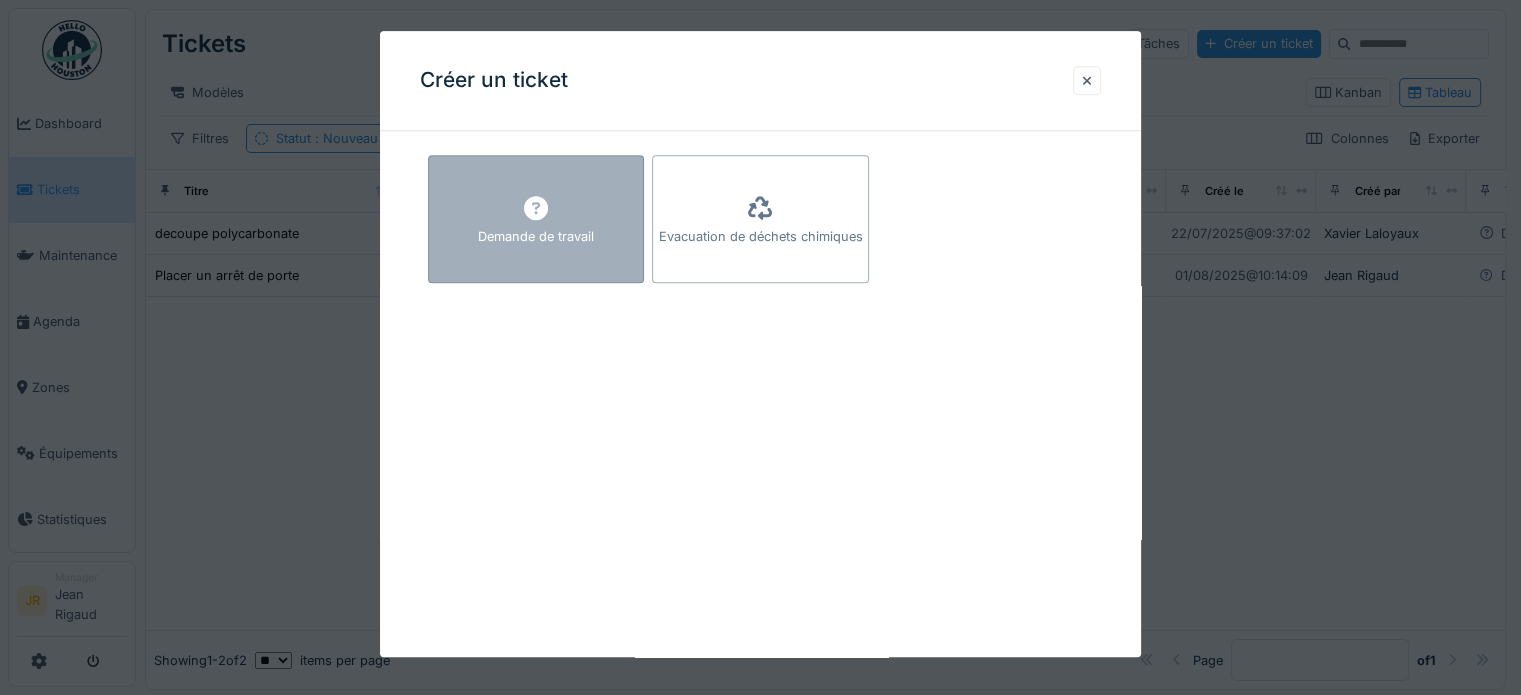 click on "Demande de travail" at bounding box center (536, 219) 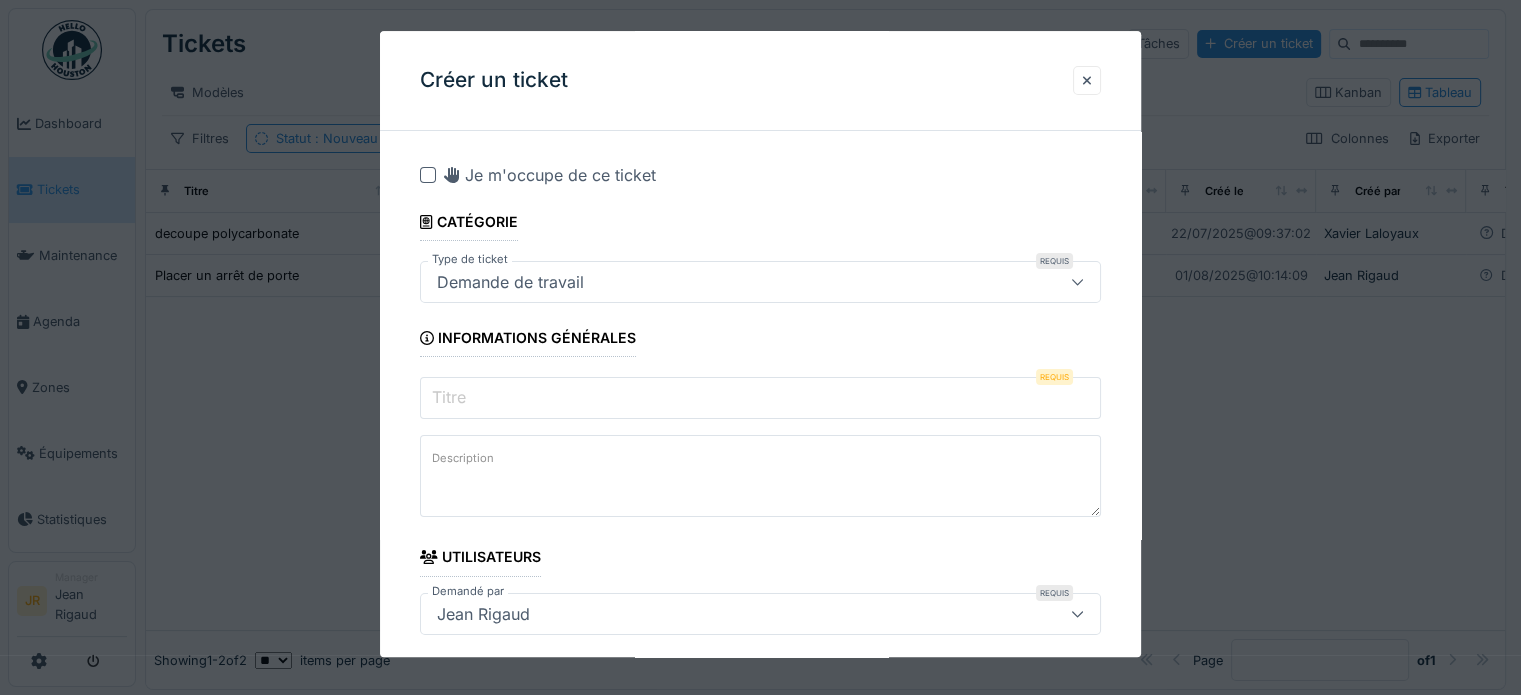 click on "Titre" at bounding box center (760, 398) 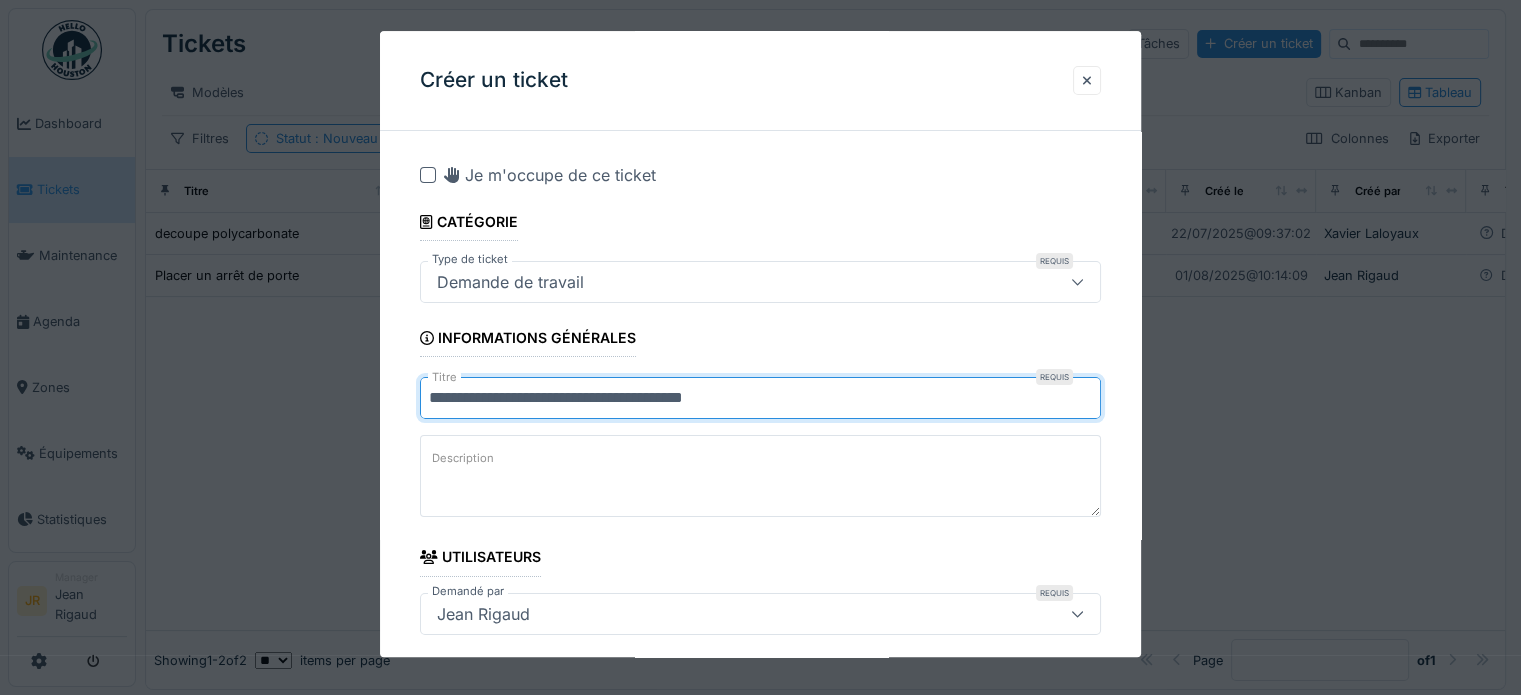 type on "**********" 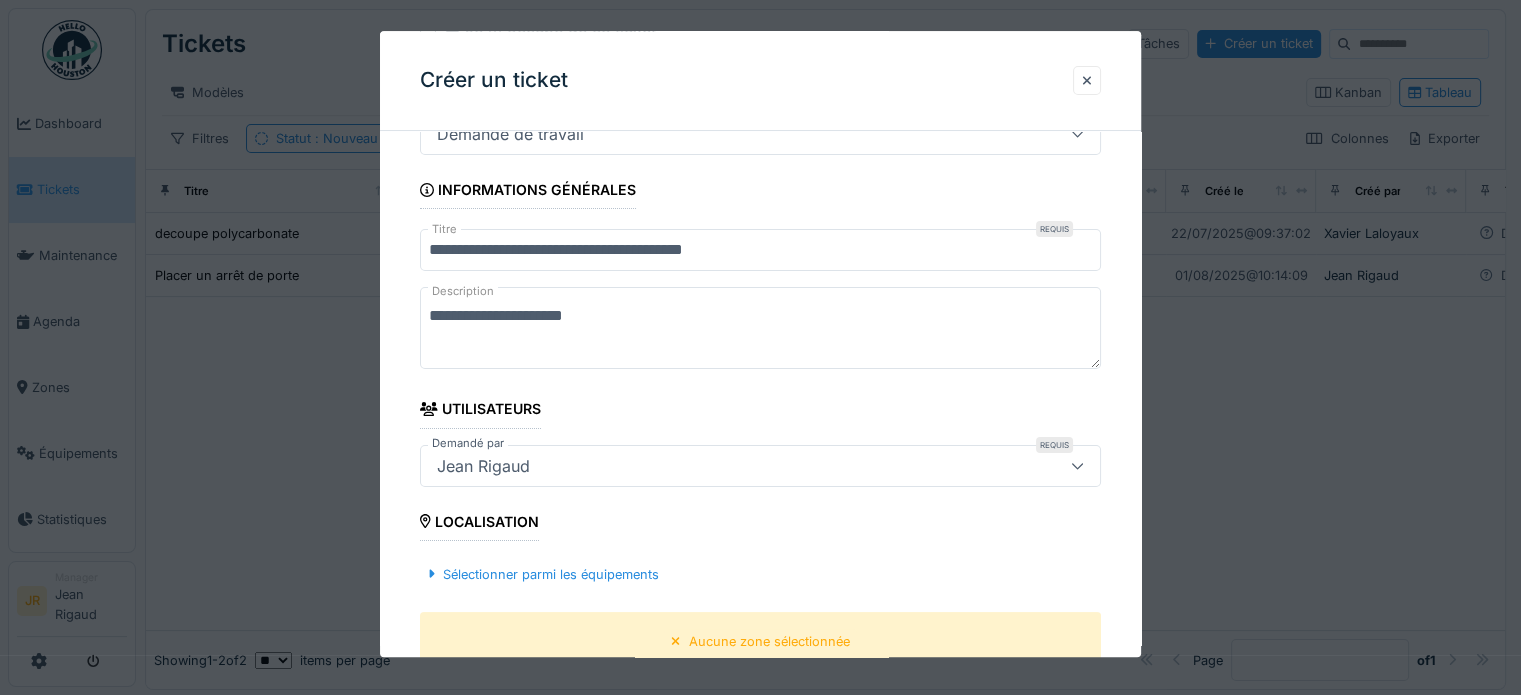 scroll, scrollTop: 500, scrollLeft: 0, axis: vertical 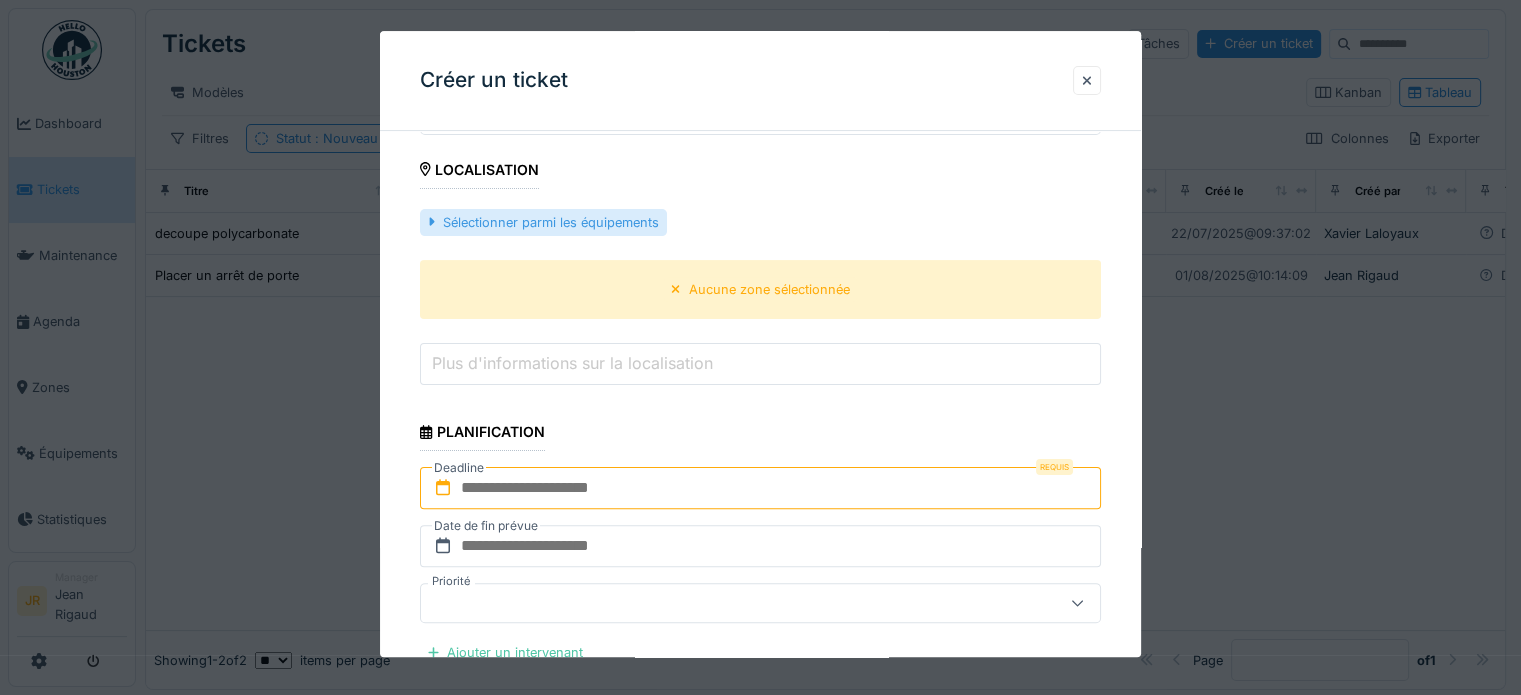 click at bounding box center (431, 222) 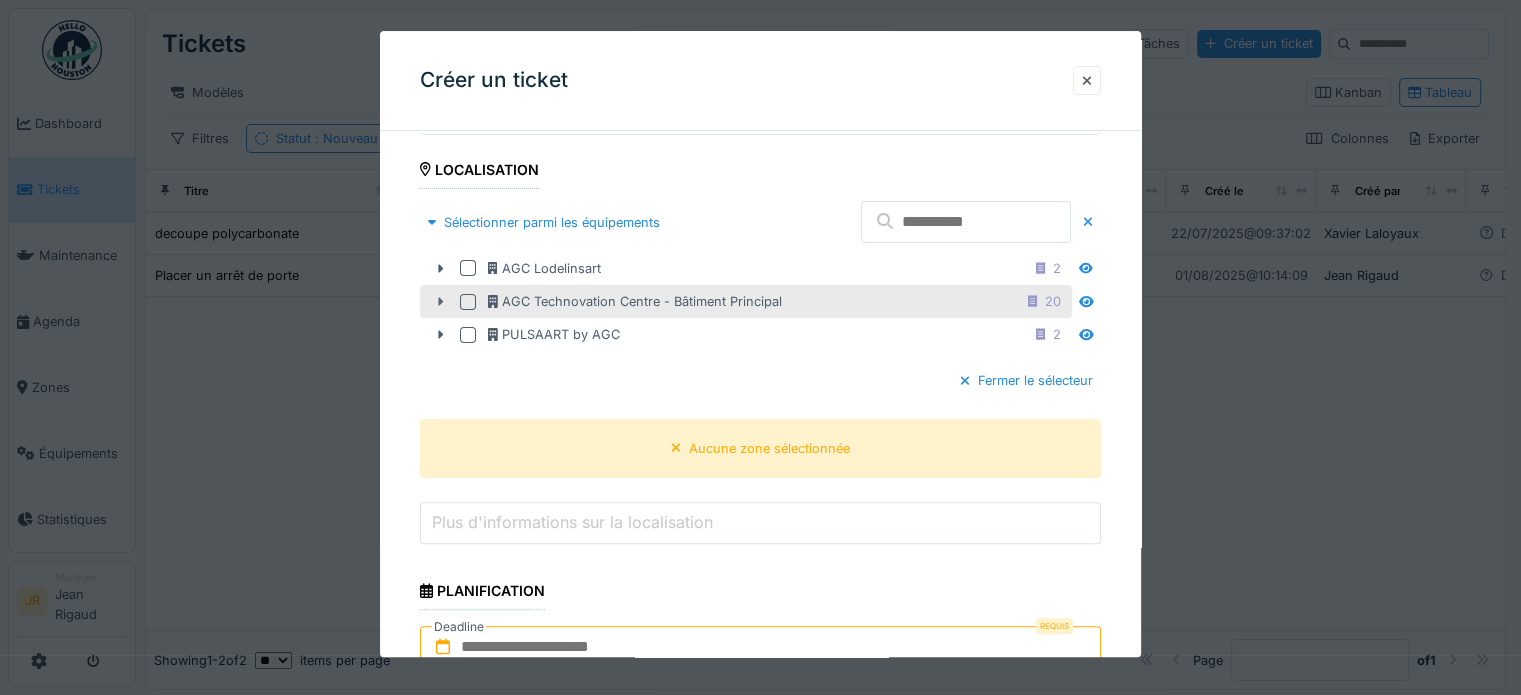 click 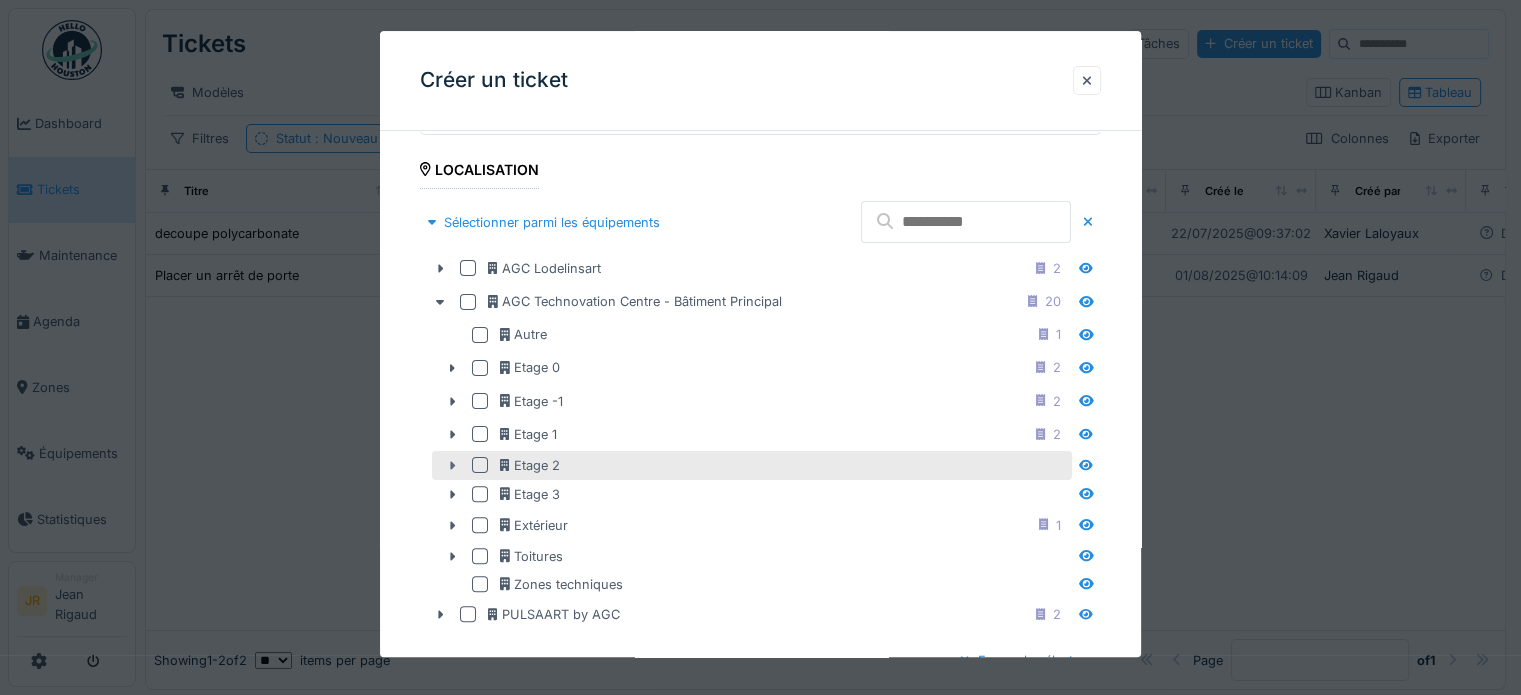 click 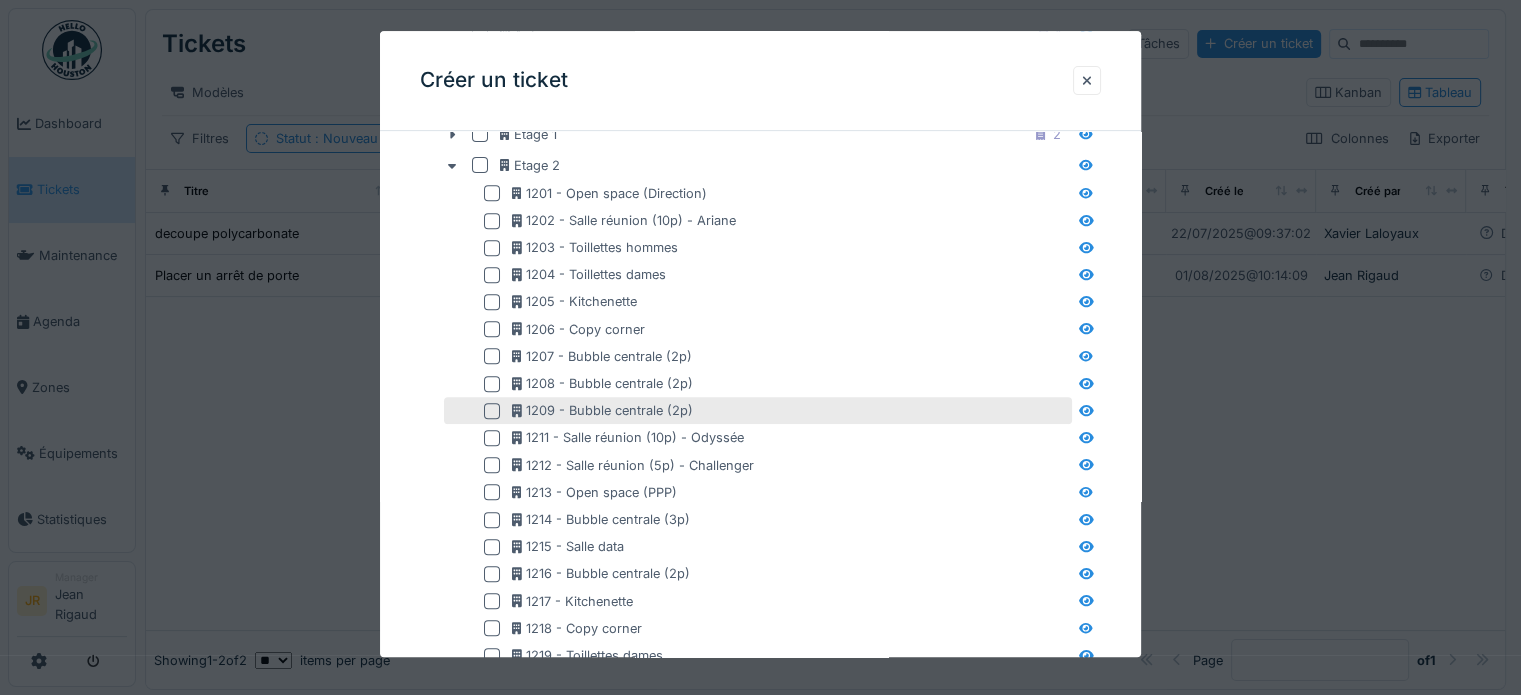 scroll, scrollTop: 1000, scrollLeft: 0, axis: vertical 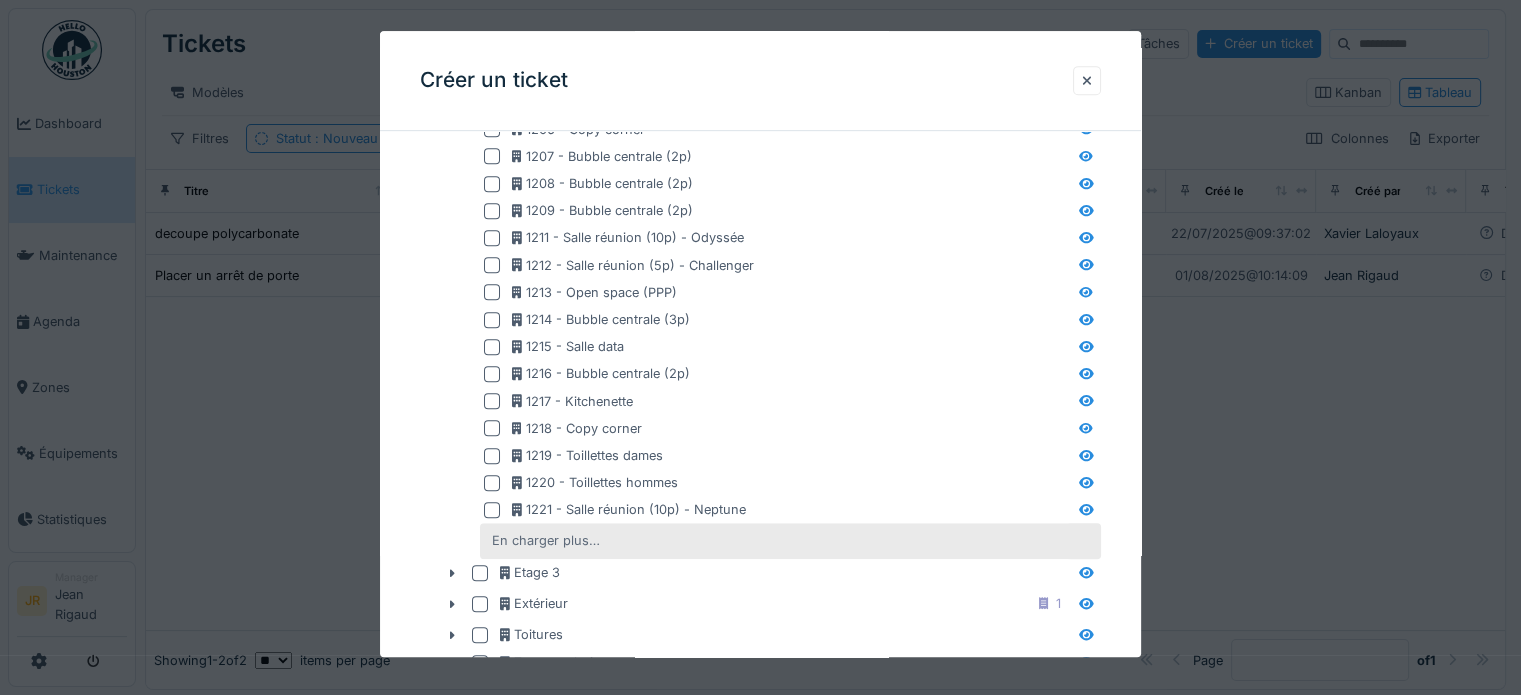 click on "En charger plus…" at bounding box center (546, 541) 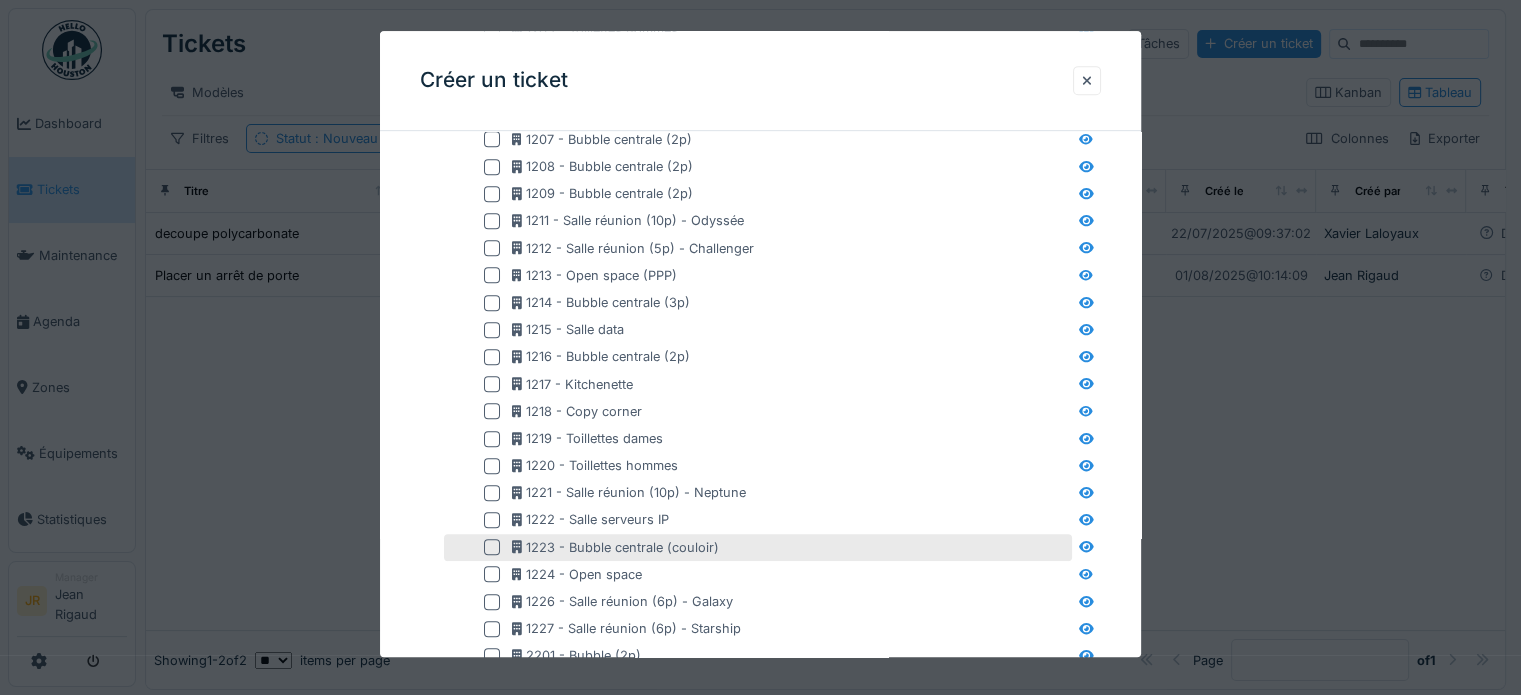 scroll, scrollTop: 900, scrollLeft: 0, axis: vertical 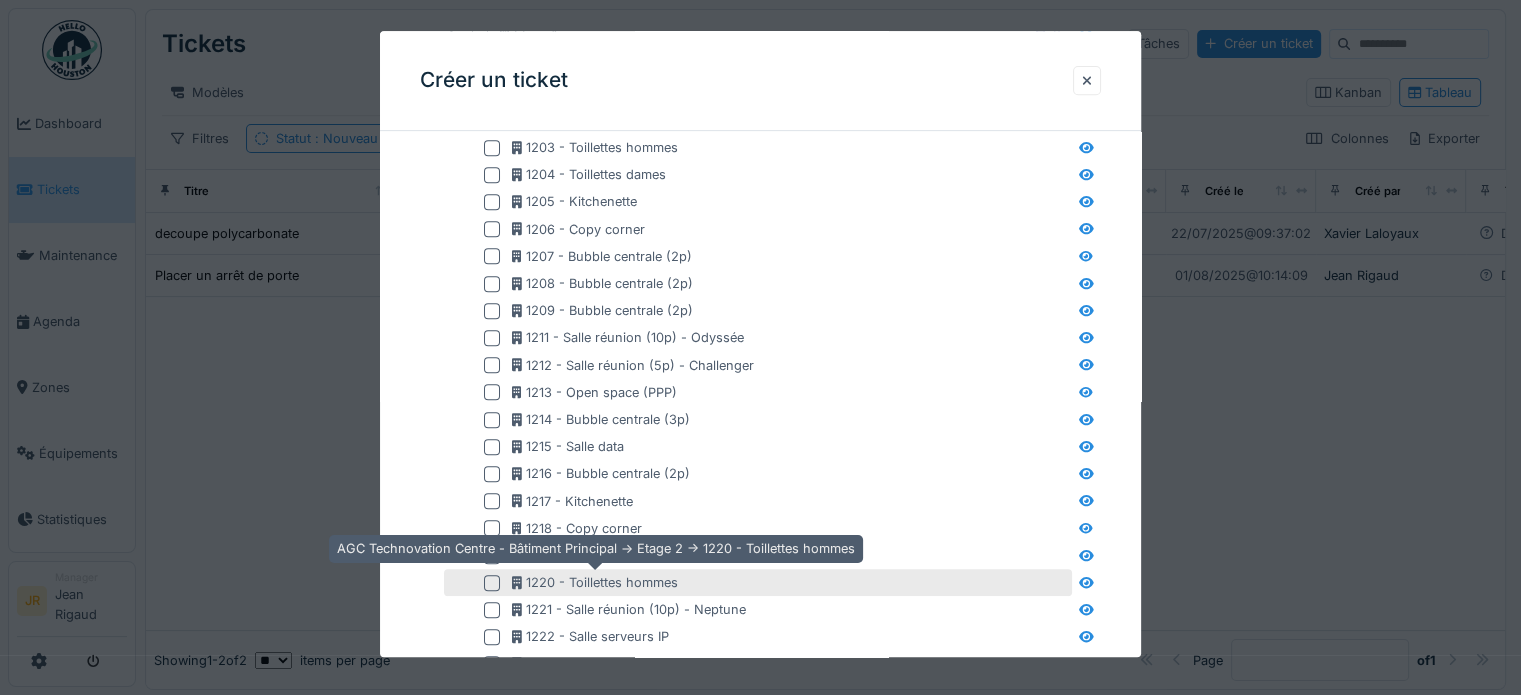 click on "1220 - Toillettes hommes" at bounding box center (595, 582) 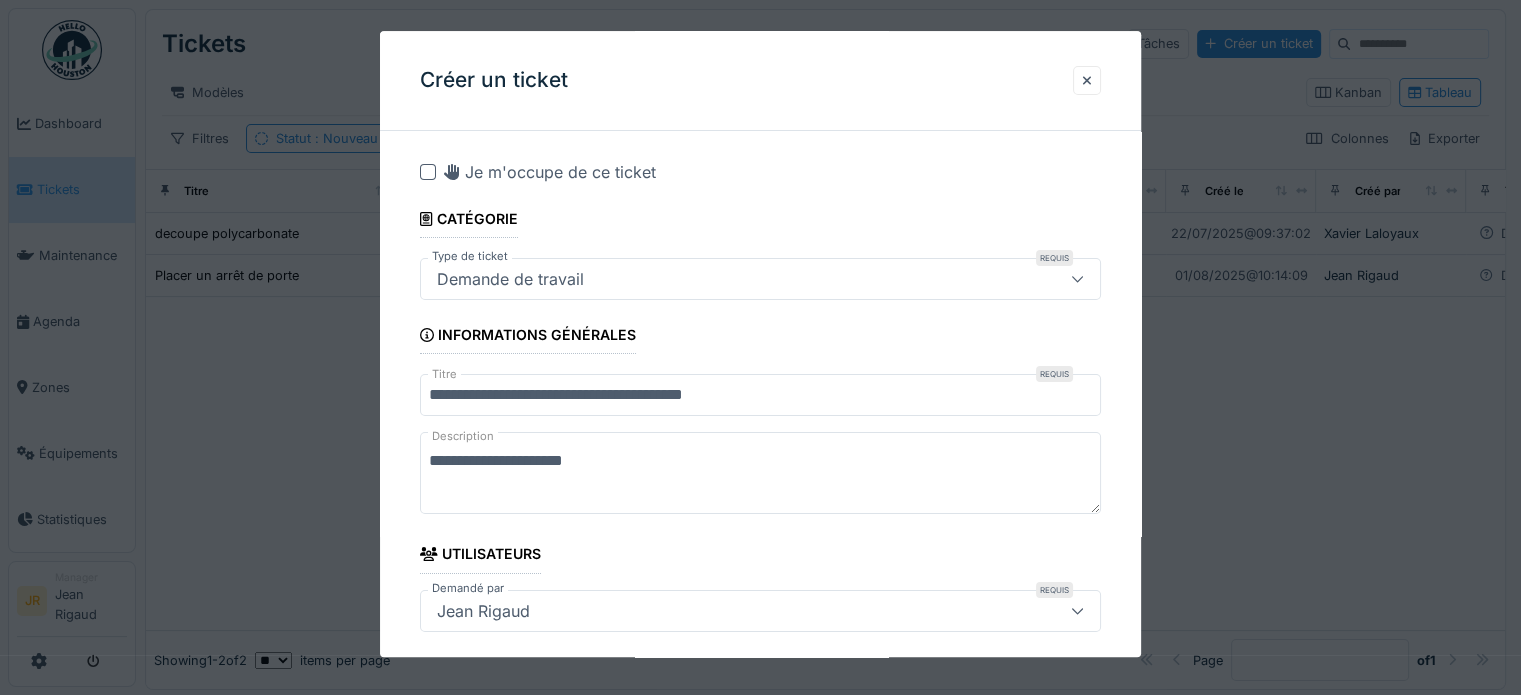 scroll, scrollTop: 0, scrollLeft: 0, axis: both 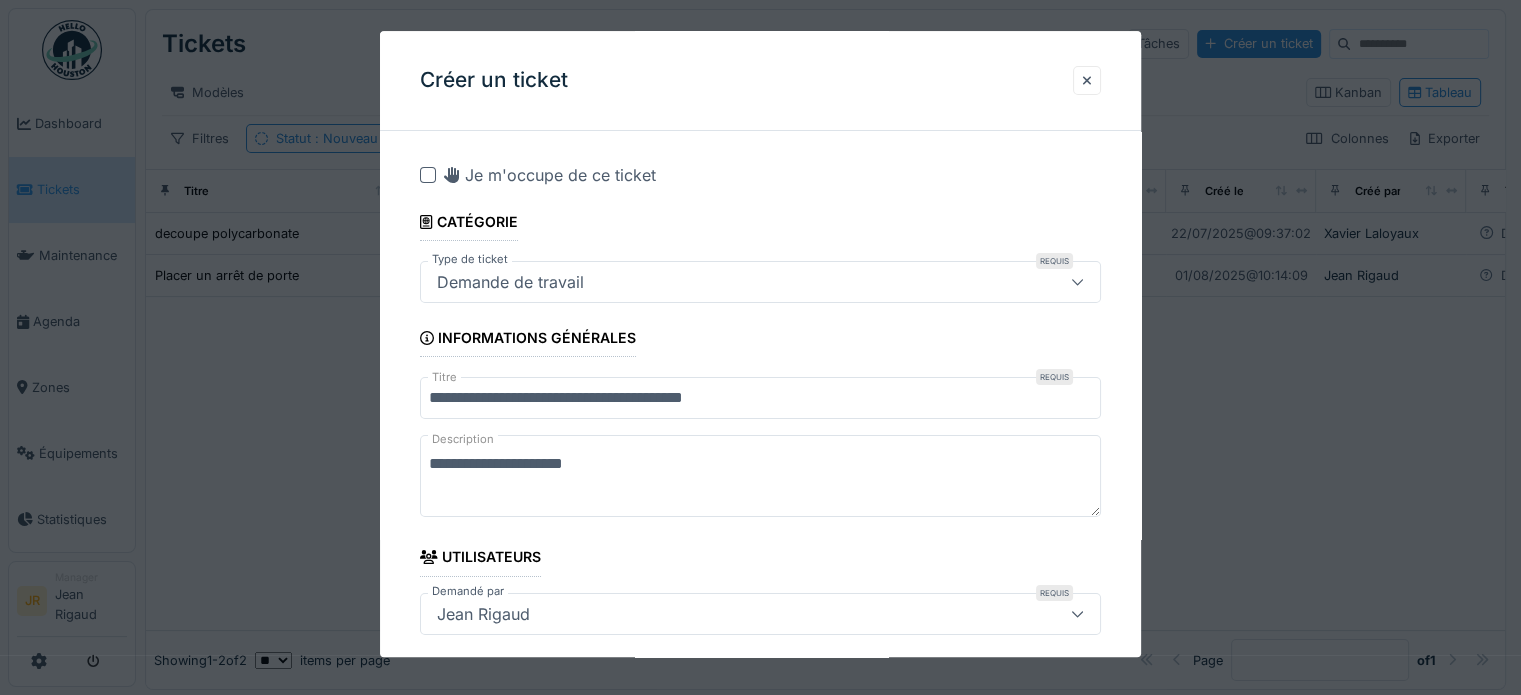 click on "**********" at bounding box center [760, 476] 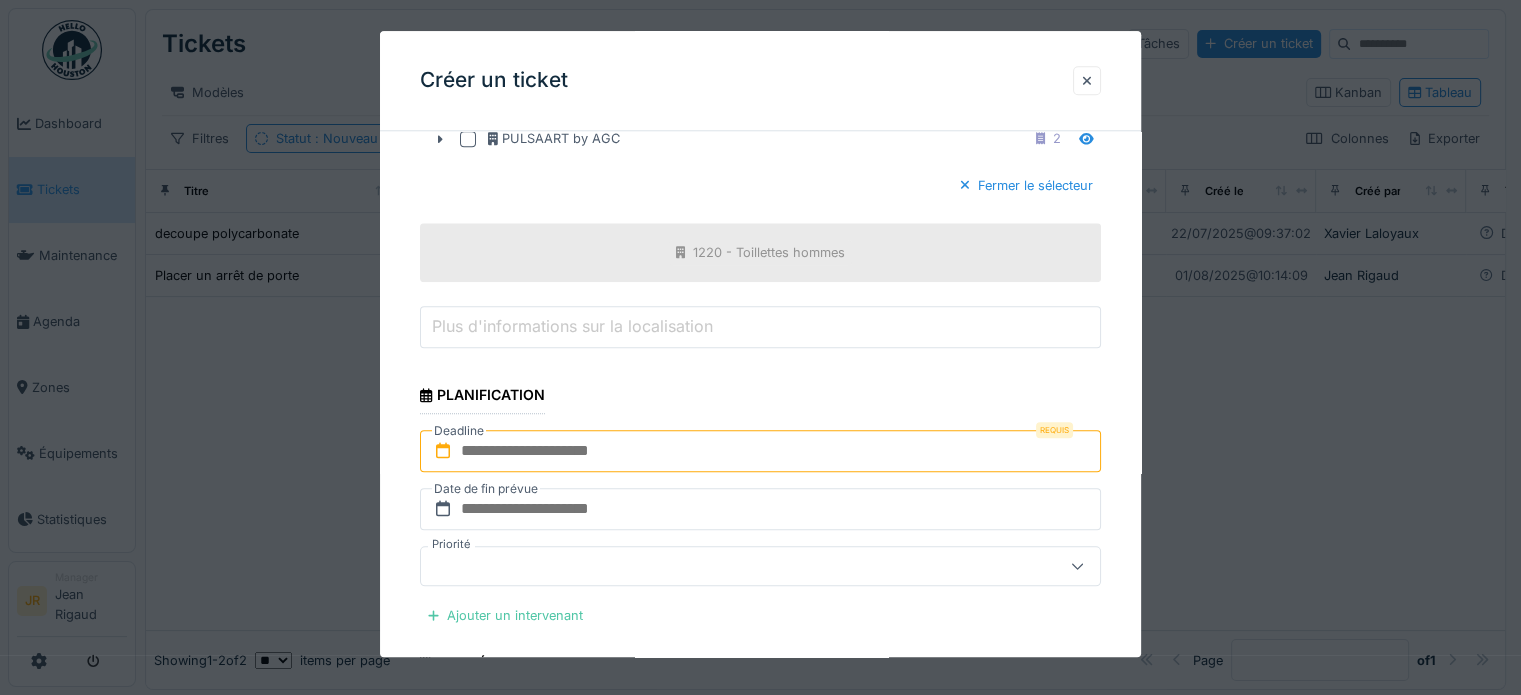 scroll, scrollTop: 2100, scrollLeft: 0, axis: vertical 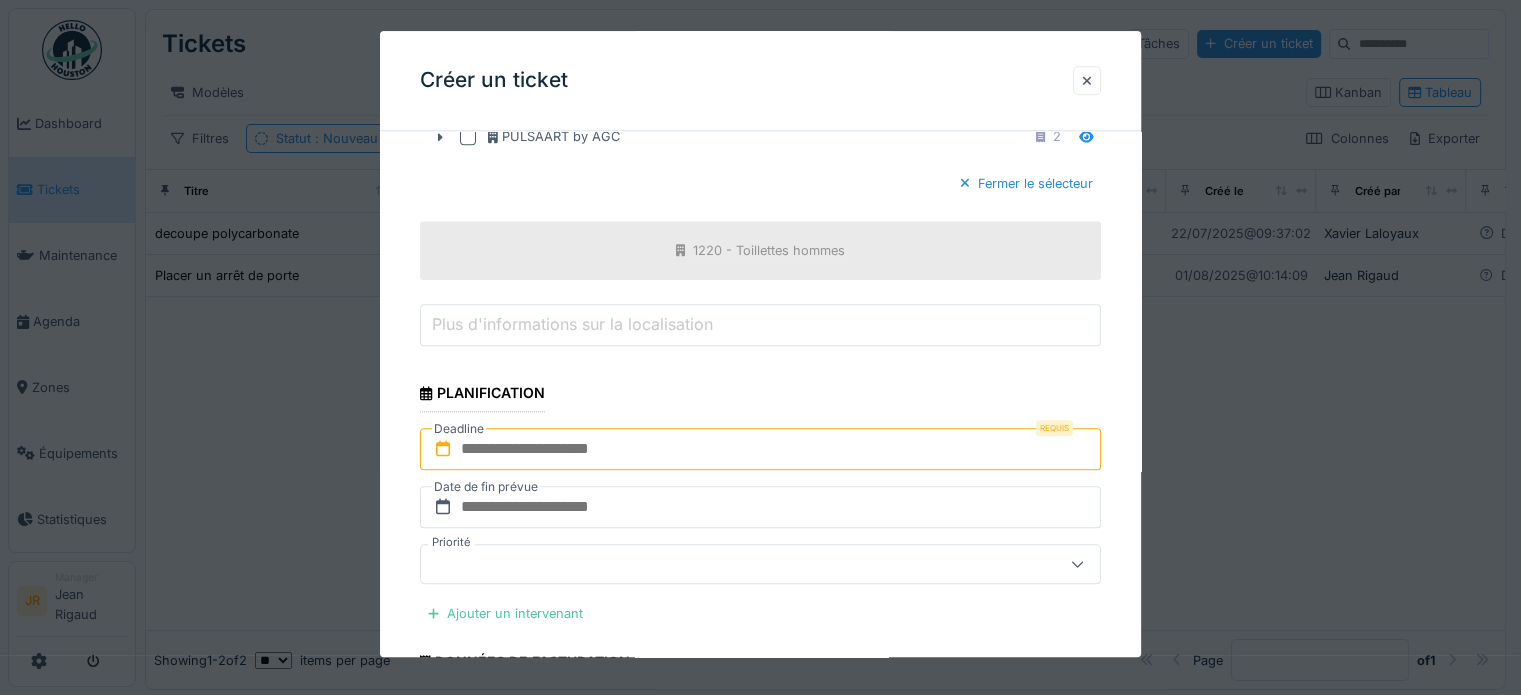 type on "**********" 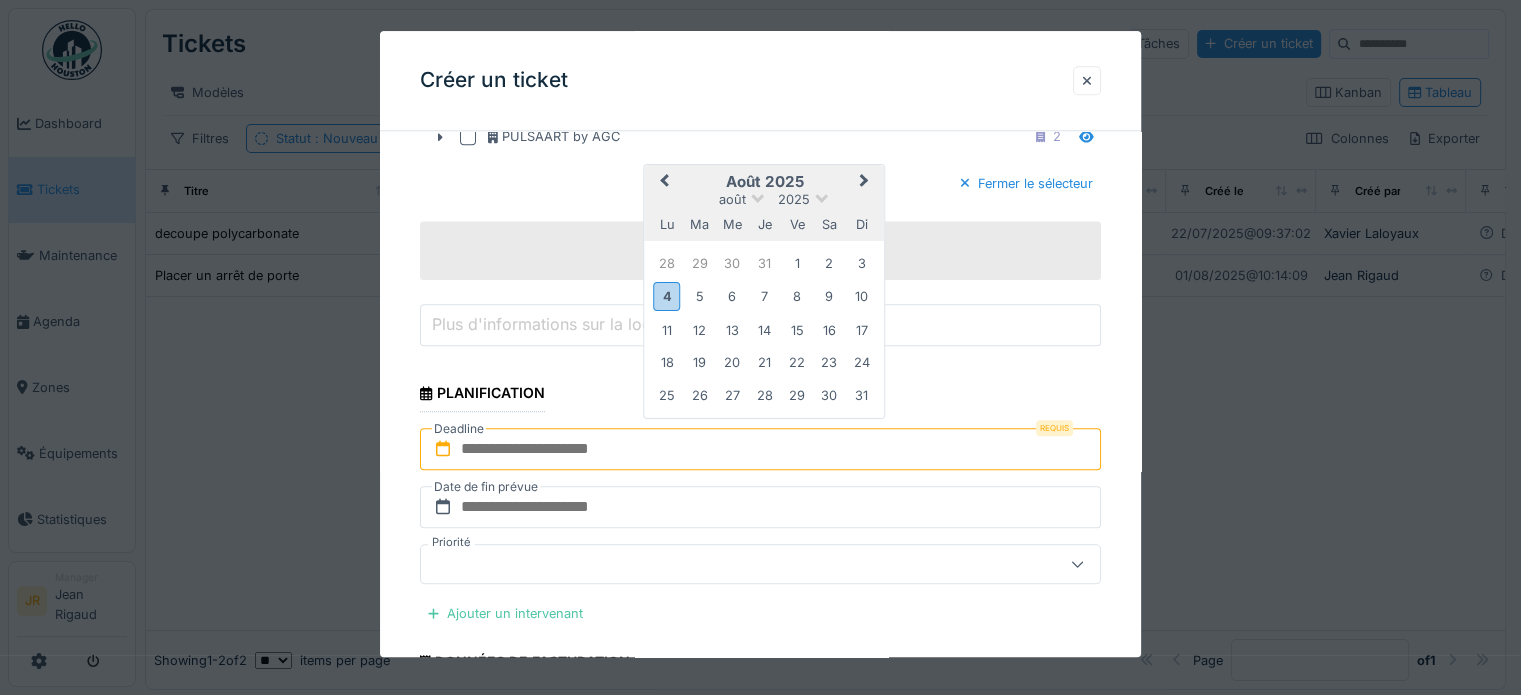 click on "14" at bounding box center (764, 330) 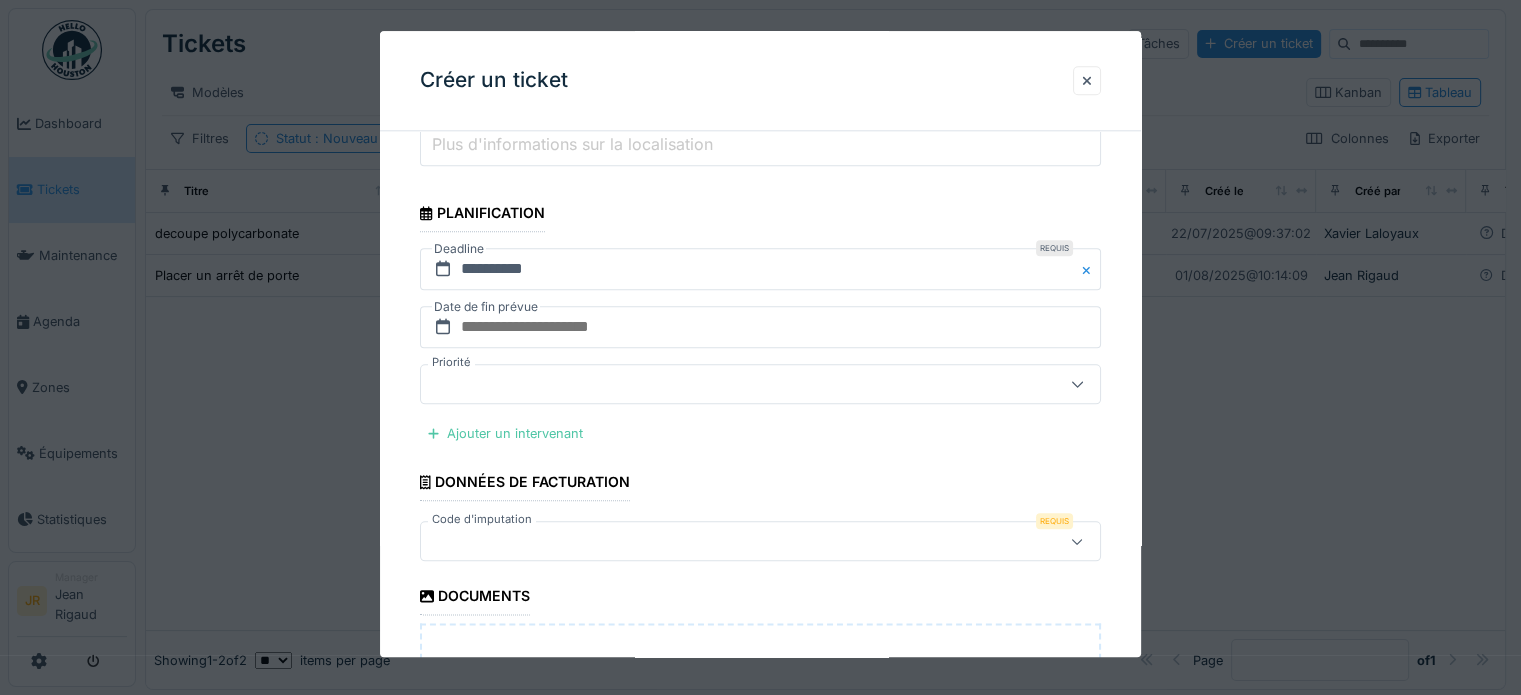 scroll, scrollTop: 2268, scrollLeft: 0, axis: vertical 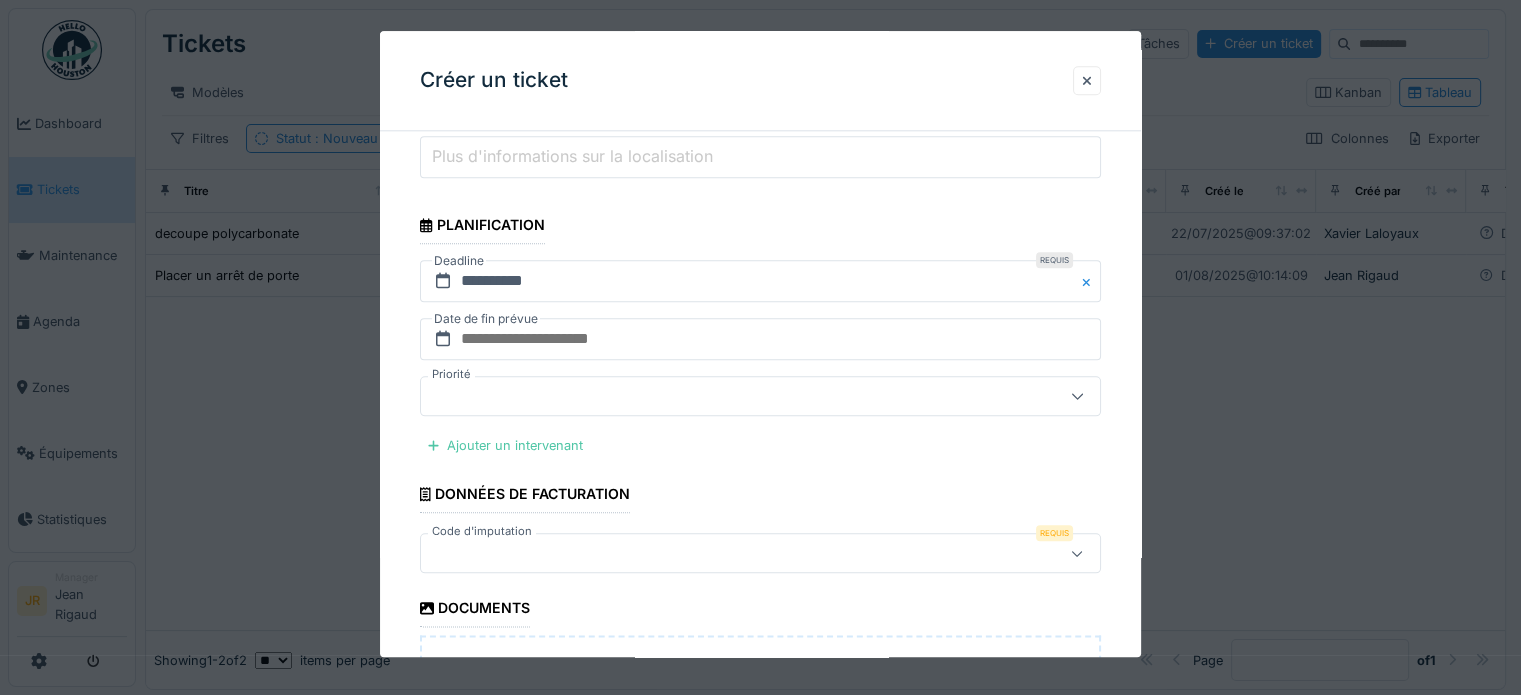 click at bounding box center [726, 554] 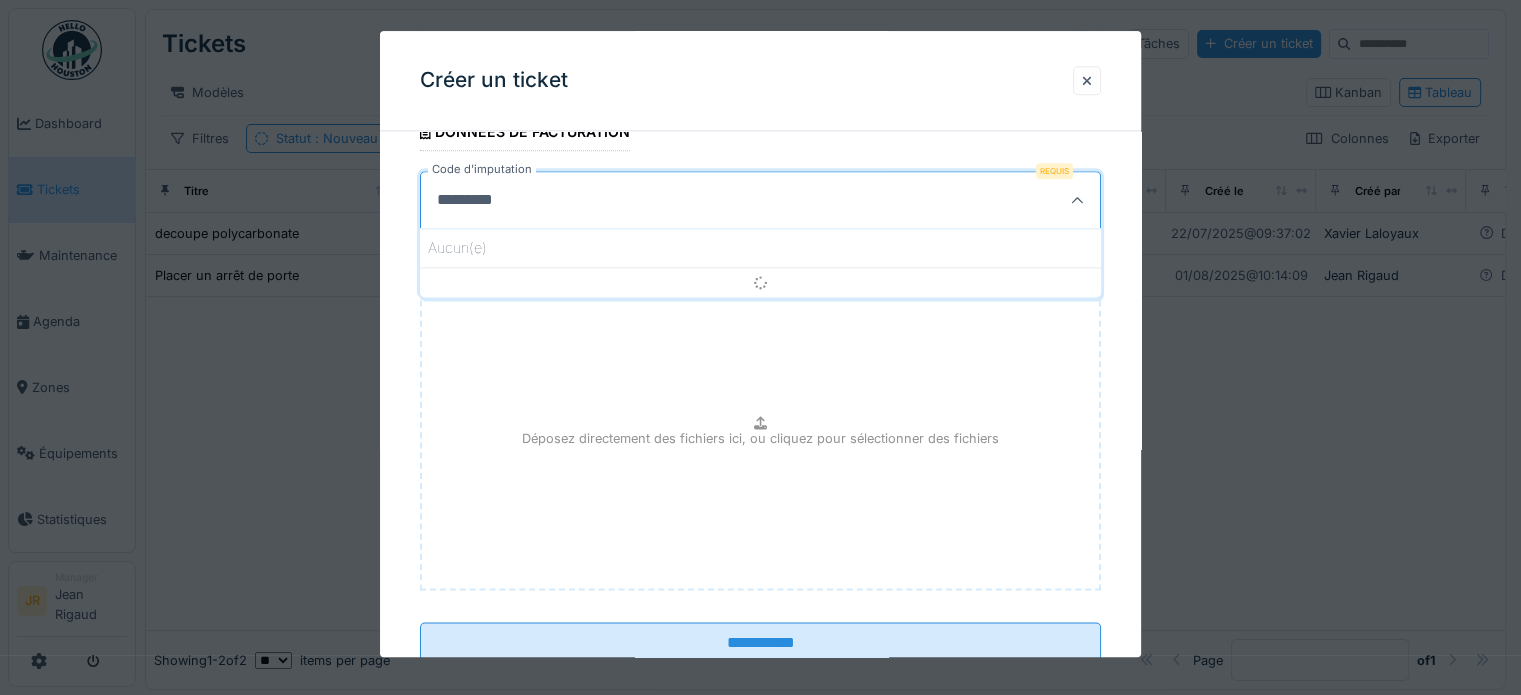 scroll, scrollTop: 2685, scrollLeft: 0, axis: vertical 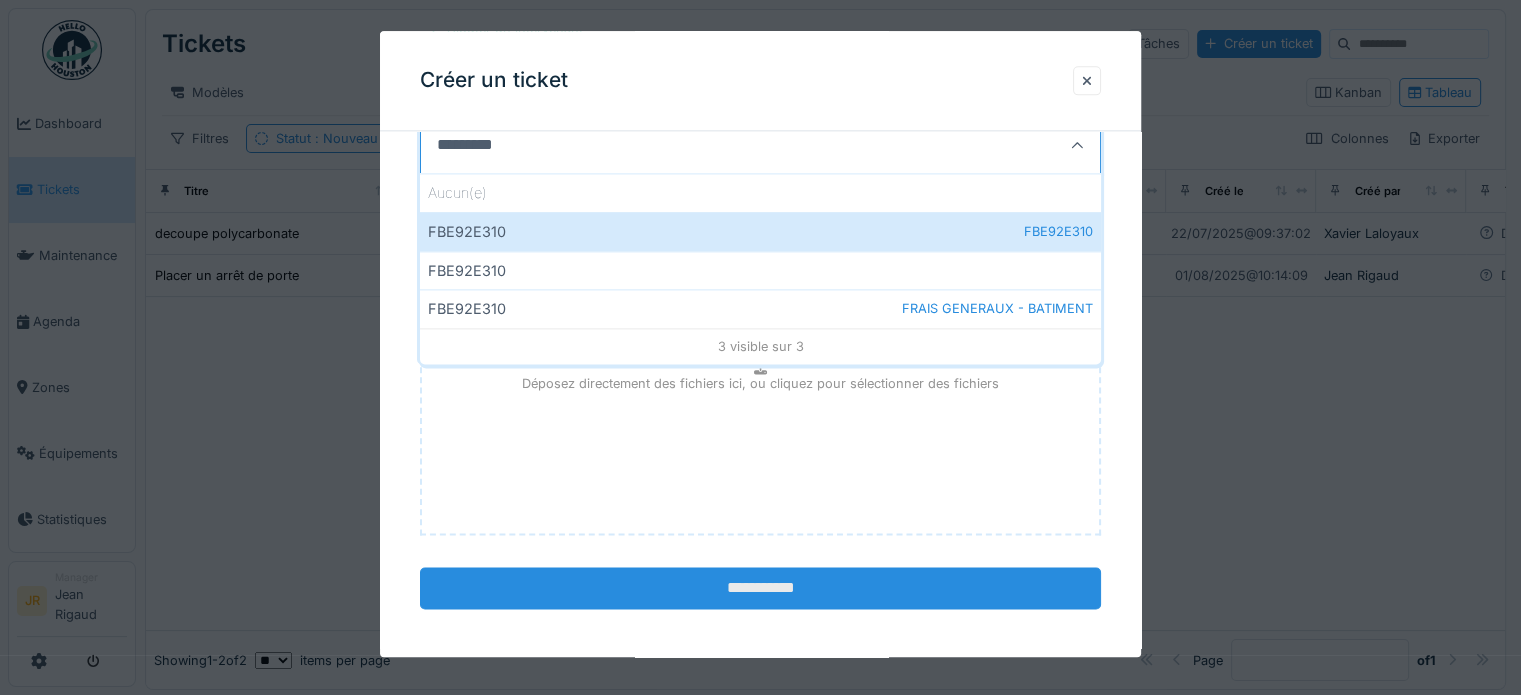 type on "*********" 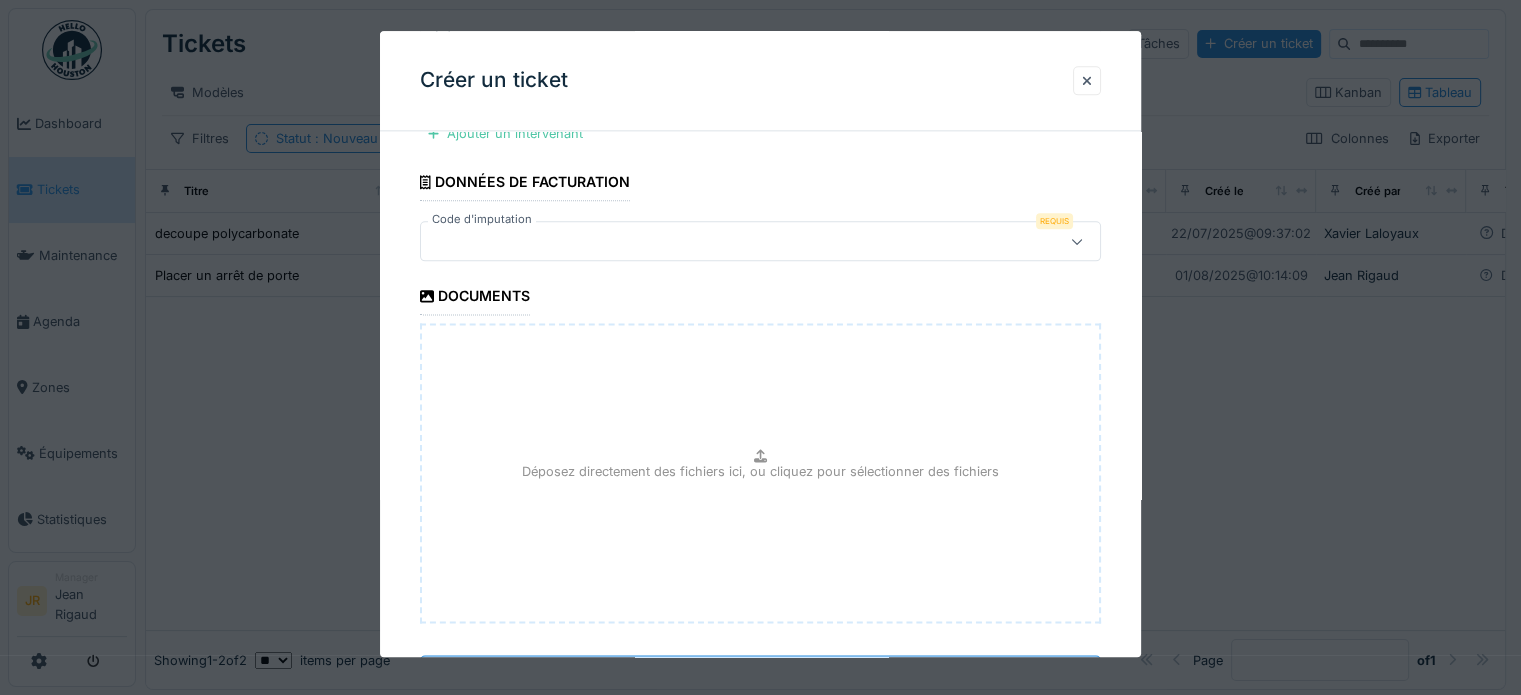 scroll, scrollTop: 2568, scrollLeft: 0, axis: vertical 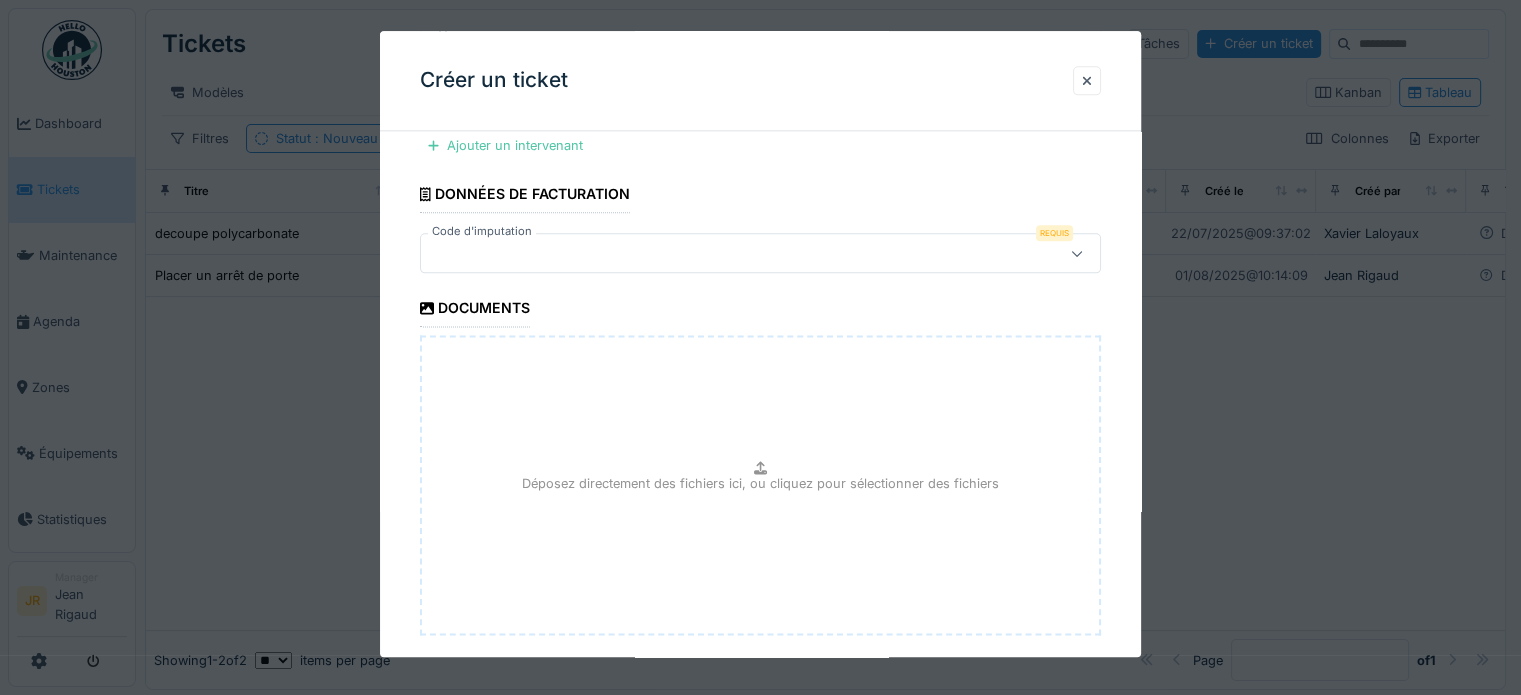 click at bounding box center (726, 254) 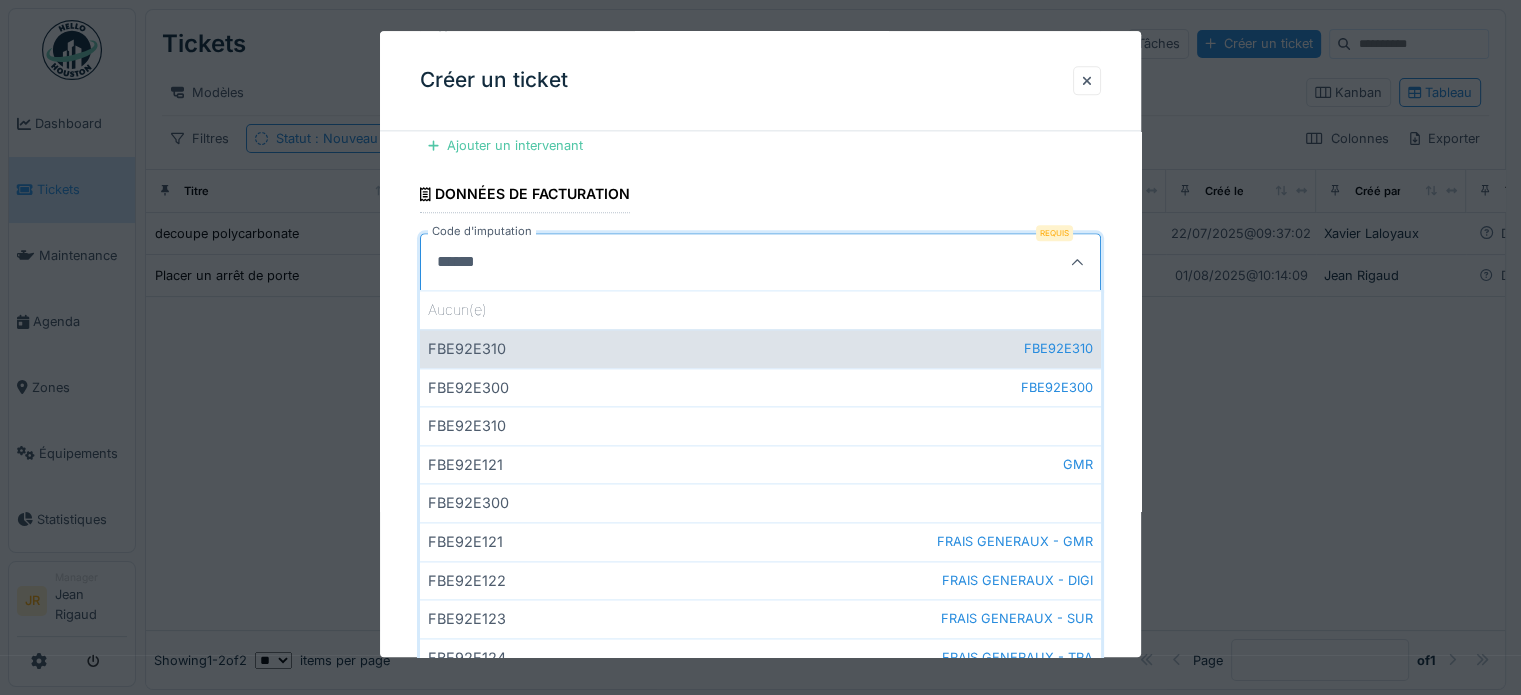 type on "******" 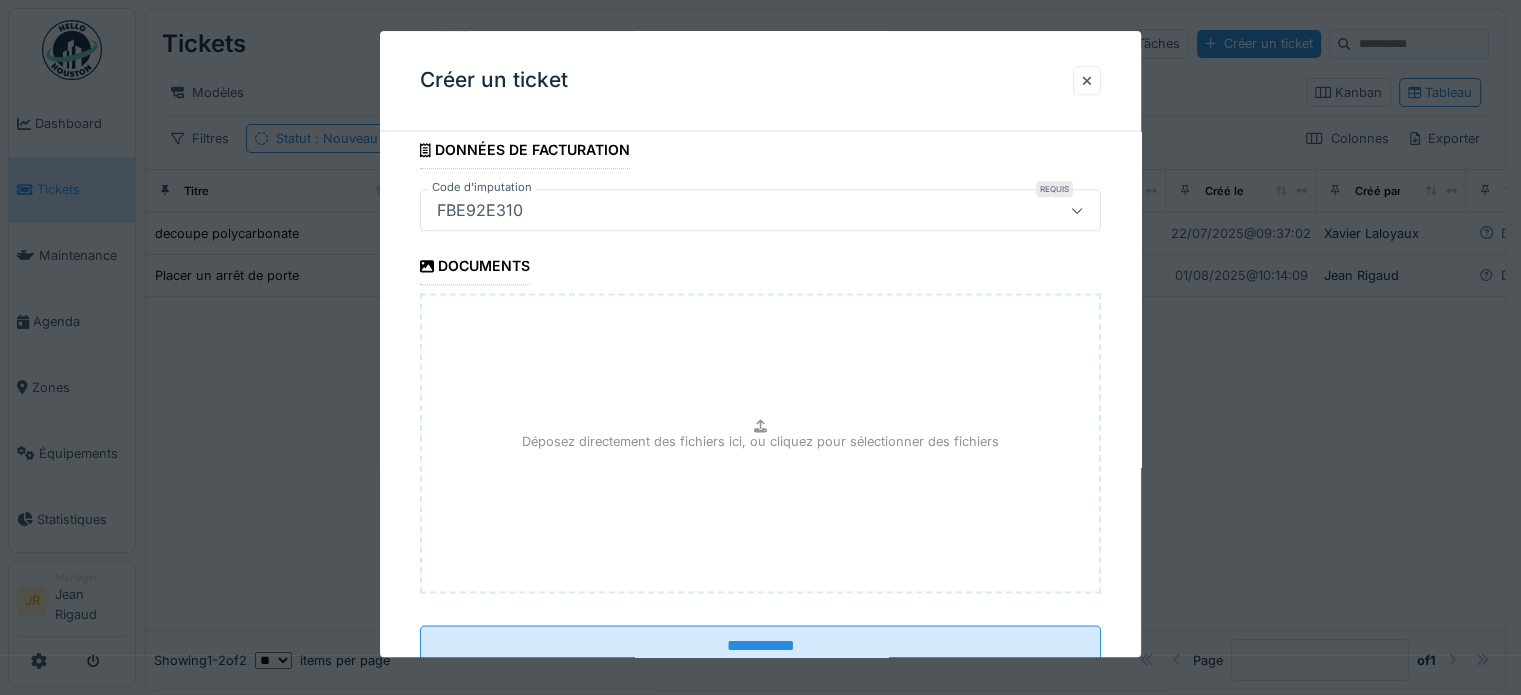 scroll, scrollTop: 2670, scrollLeft: 0, axis: vertical 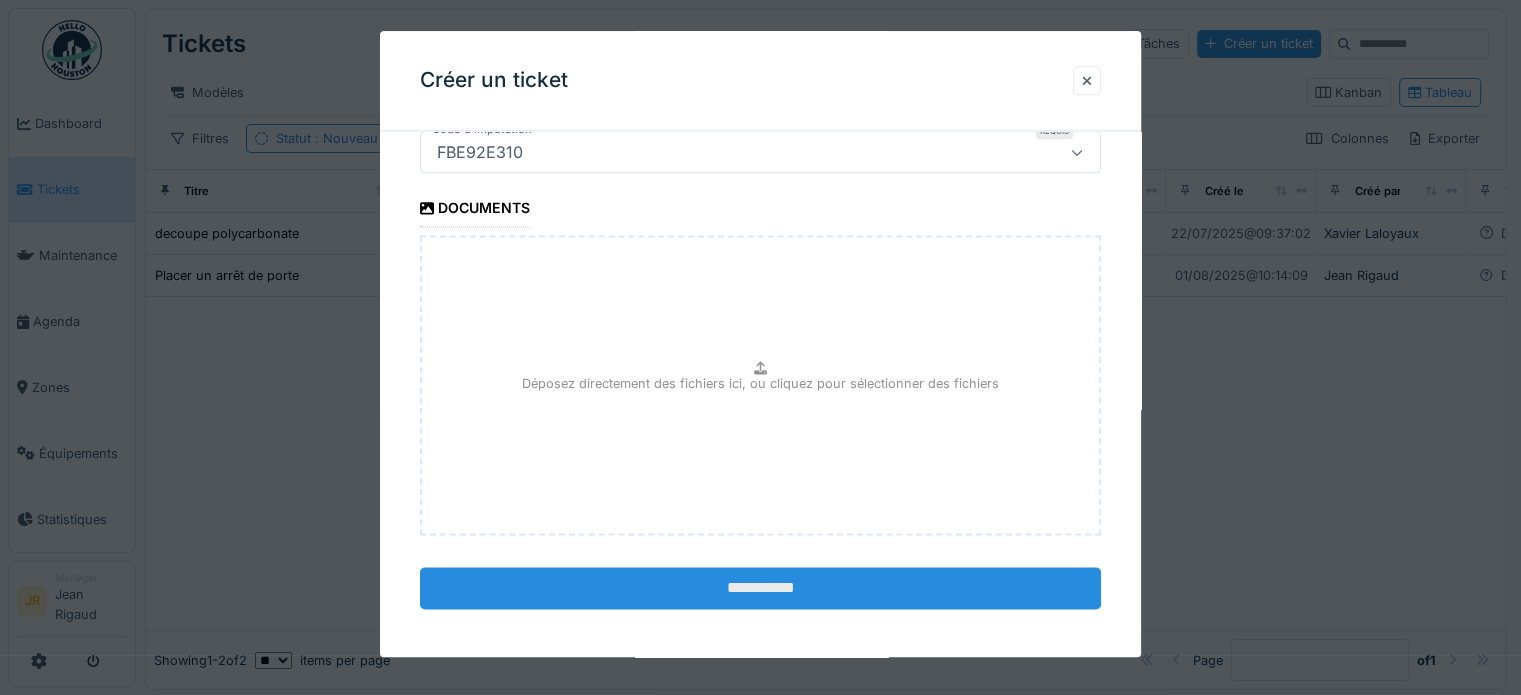 click on "**********" at bounding box center (760, 589) 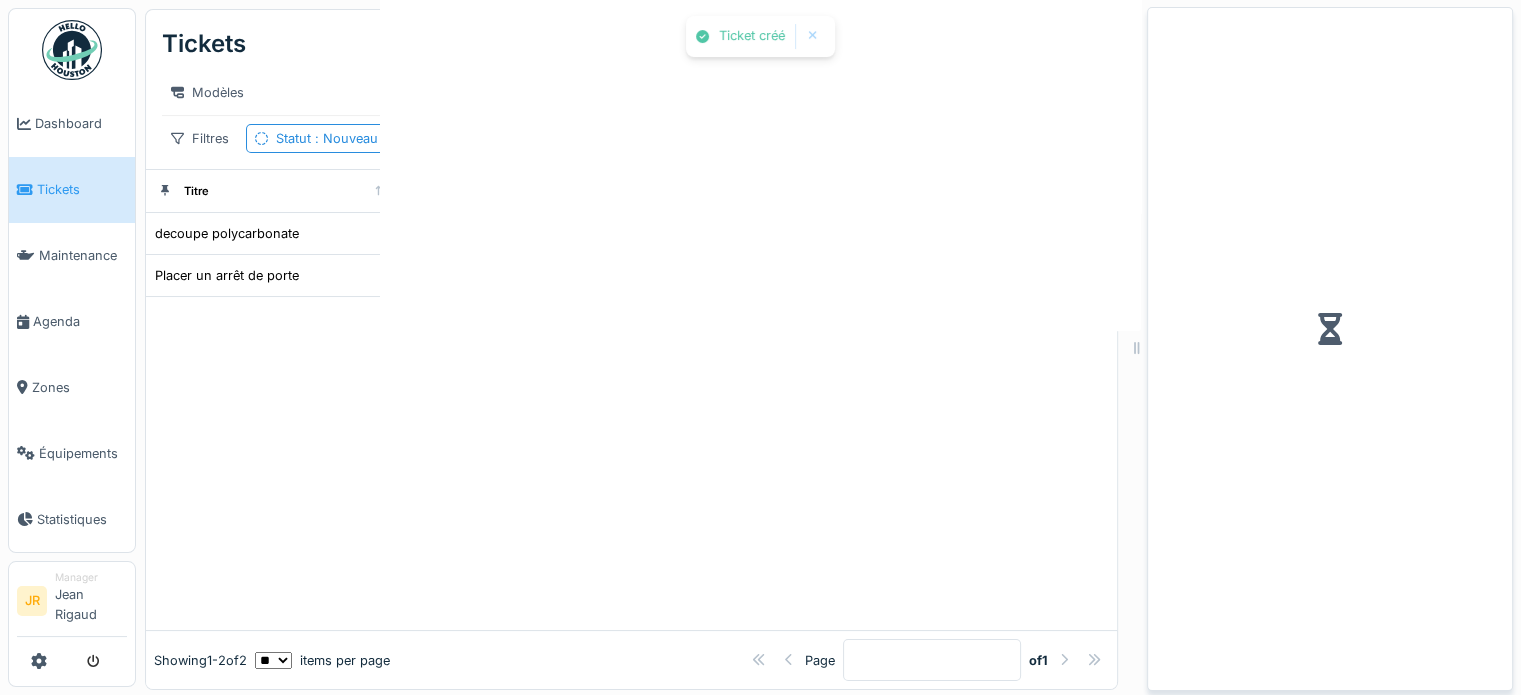 scroll, scrollTop: 0, scrollLeft: 0, axis: both 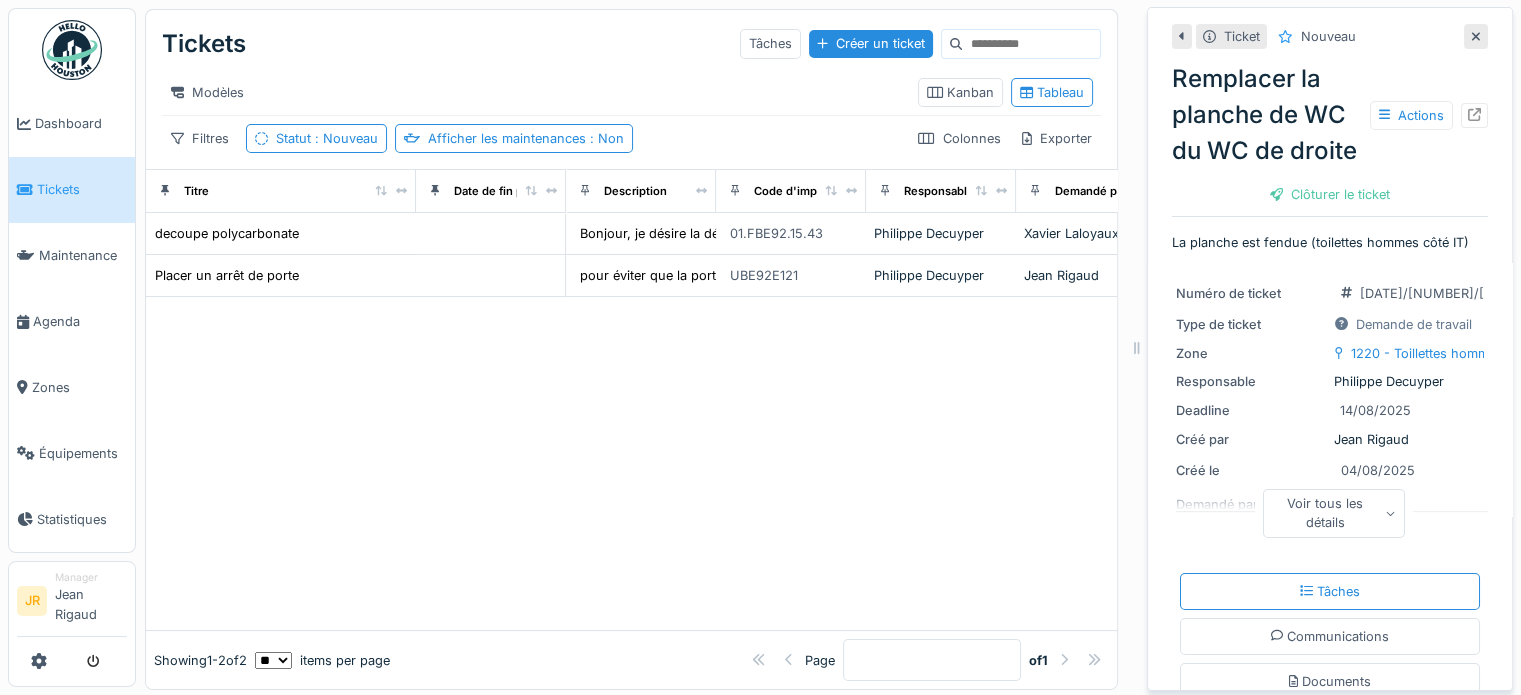 click at bounding box center [72, 50] 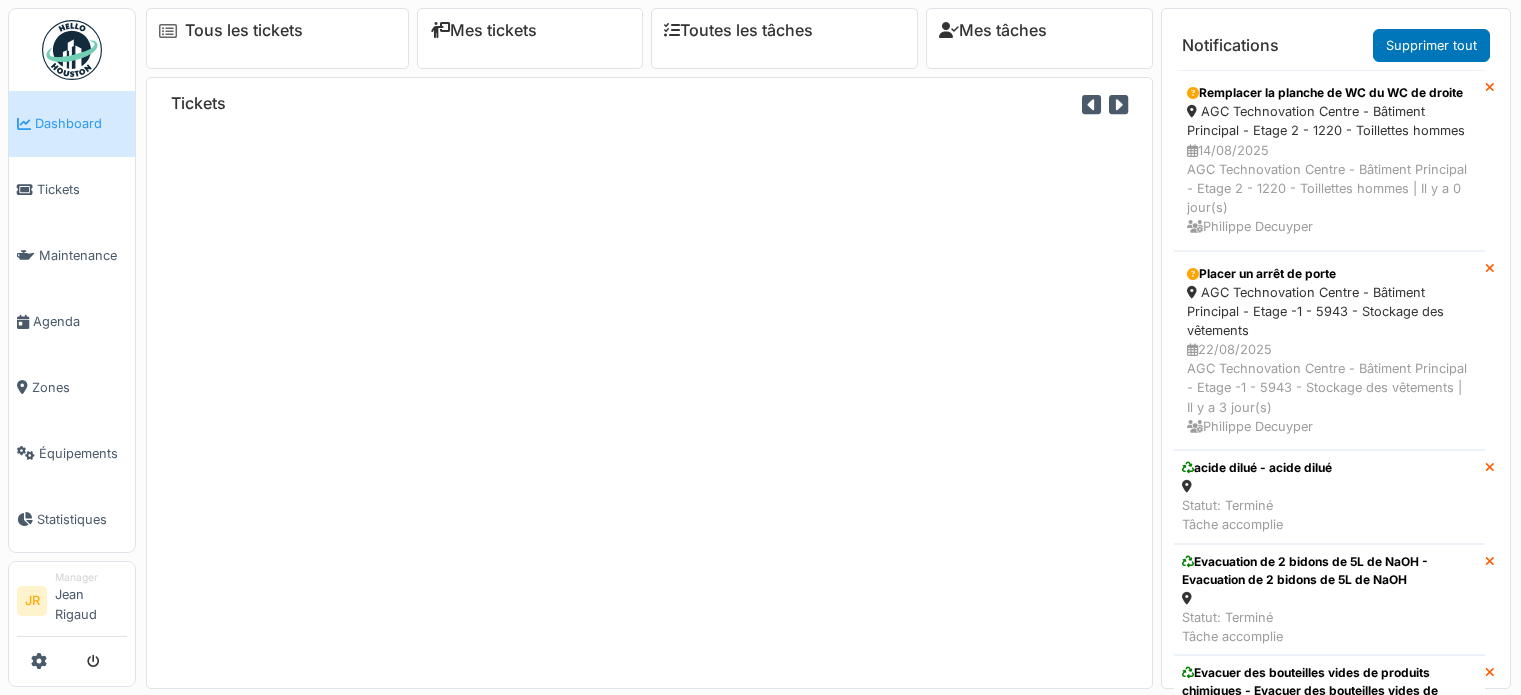 scroll, scrollTop: 0, scrollLeft: 0, axis: both 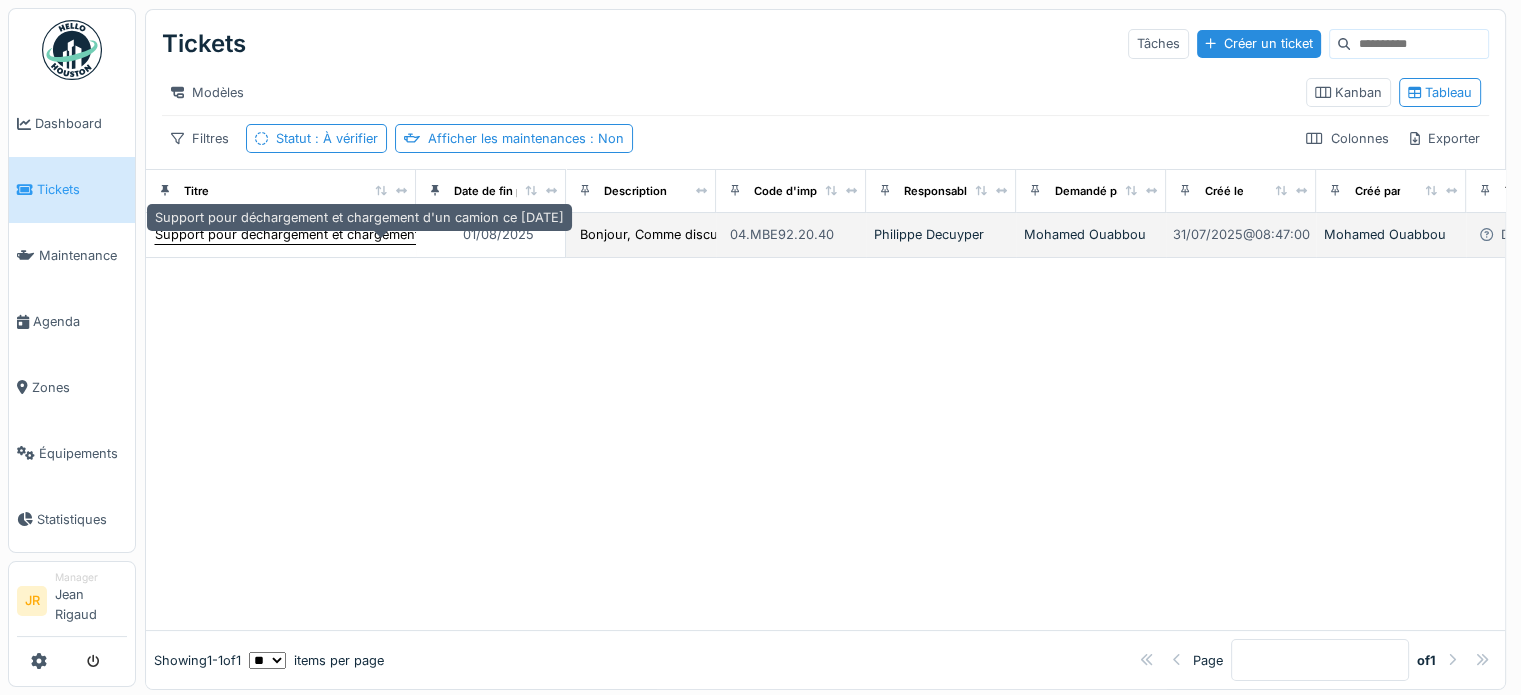 click on "Support pour déchargement et chargement d'un camion ce vendredi 01/08" at bounding box center (359, 234) 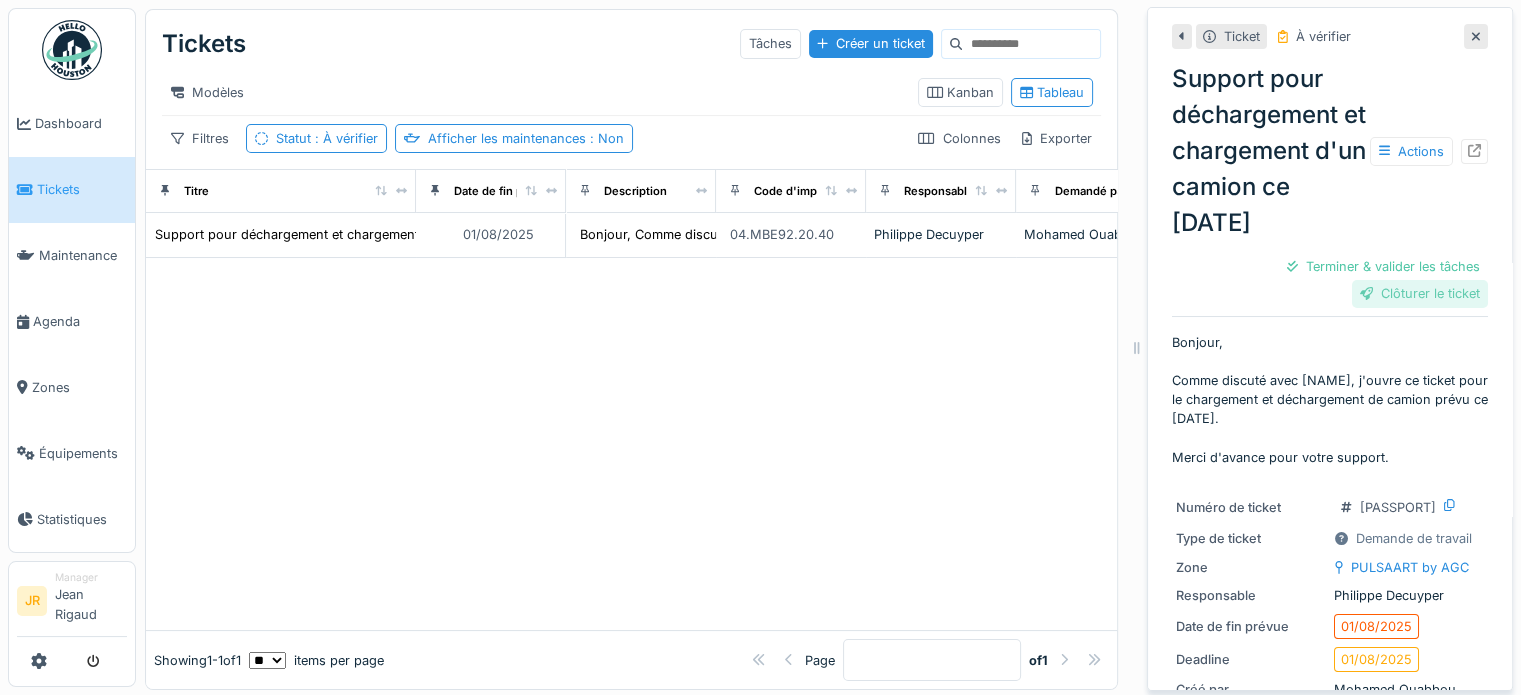 click on "Clôturer le ticket" at bounding box center (1420, 293) 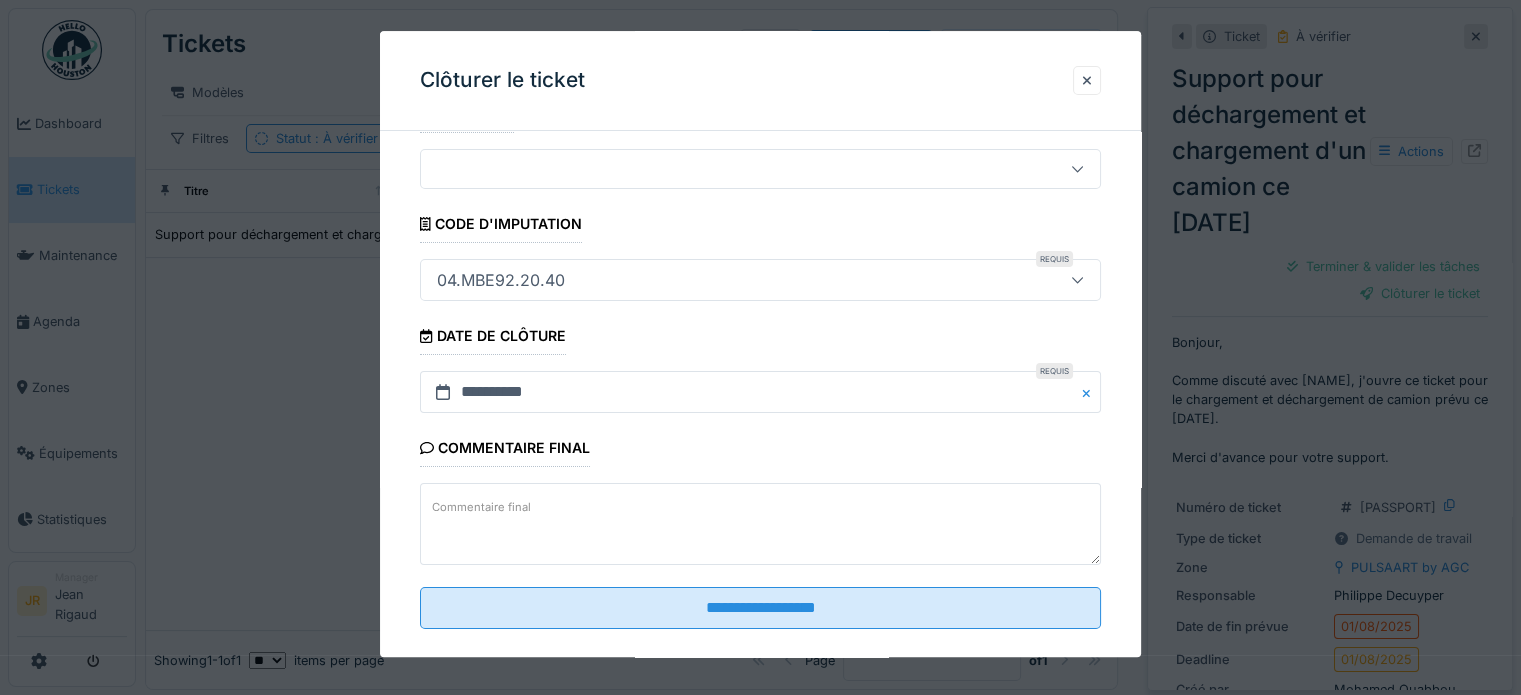 scroll, scrollTop: 77, scrollLeft: 0, axis: vertical 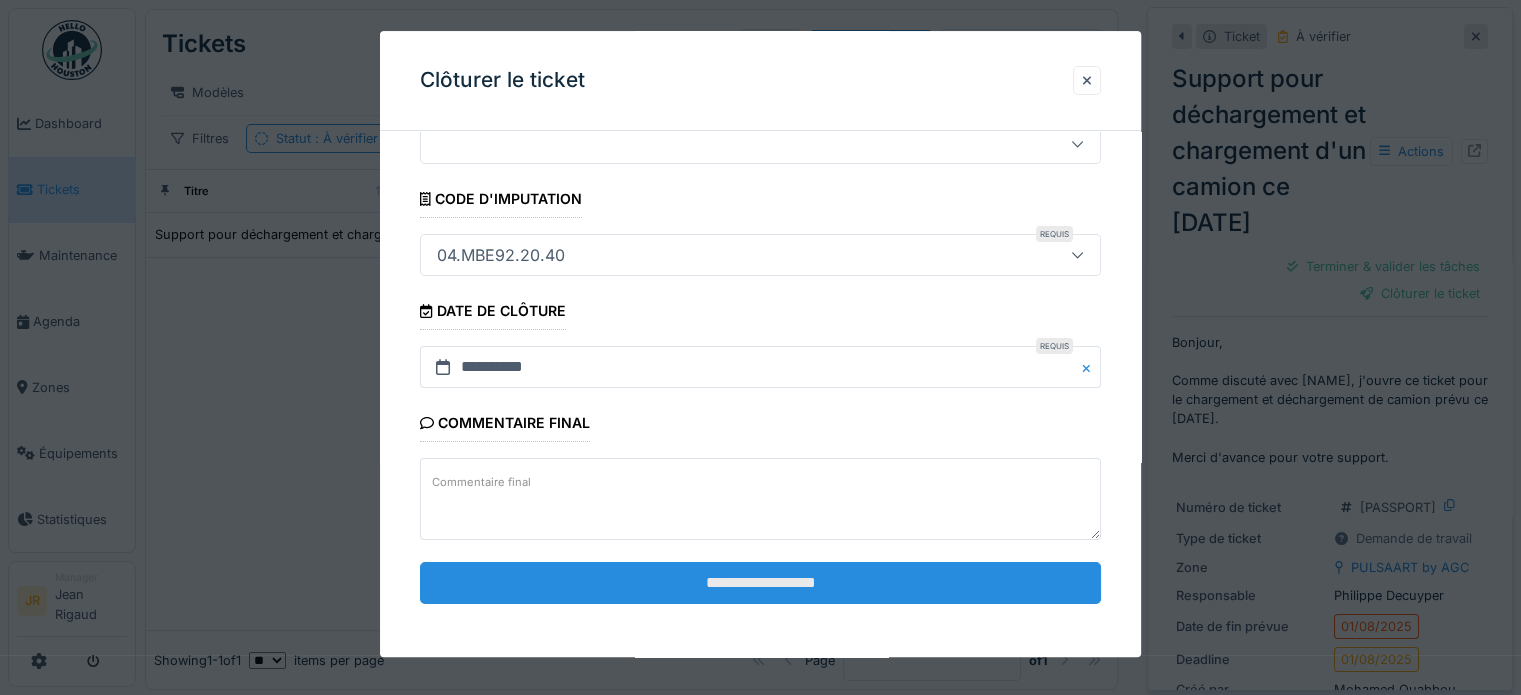 click on "**********" at bounding box center (760, 583) 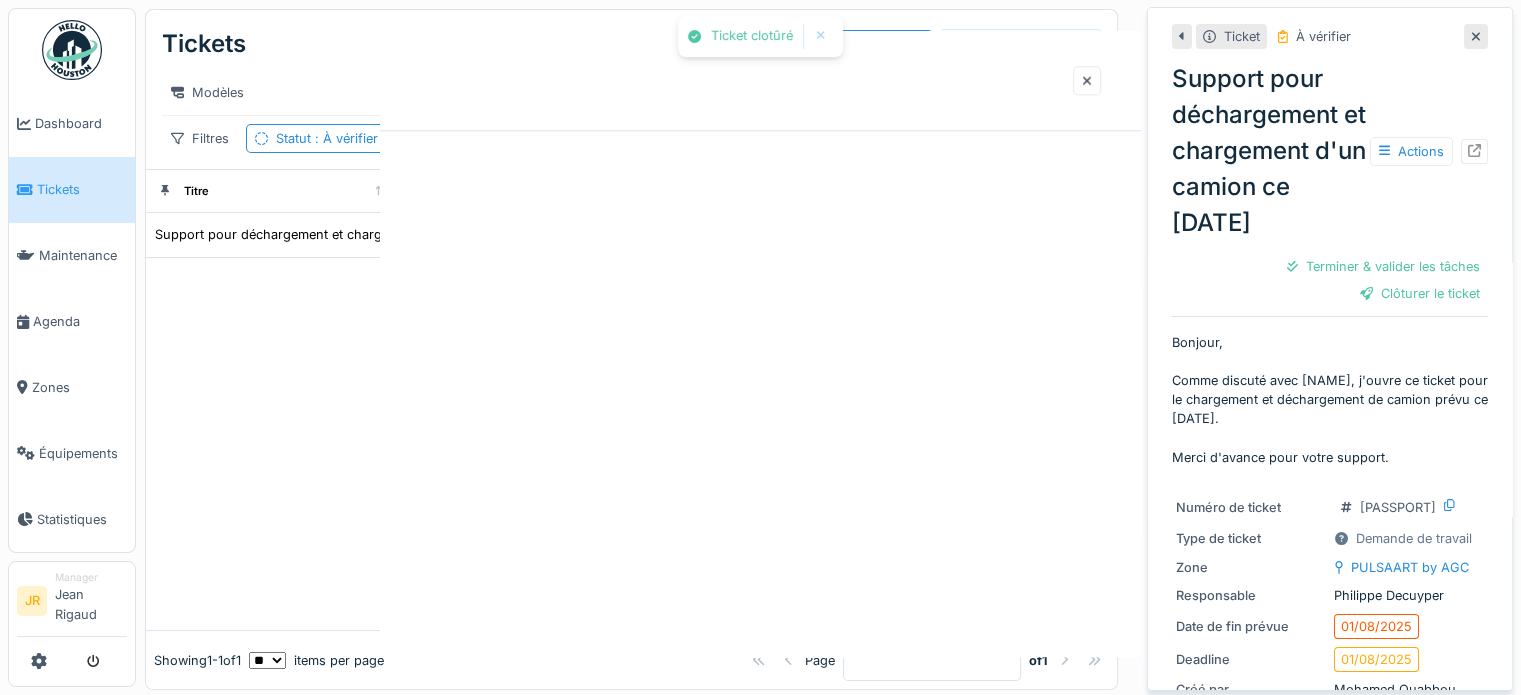 scroll, scrollTop: 0, scrollLeft: 0, axis: both 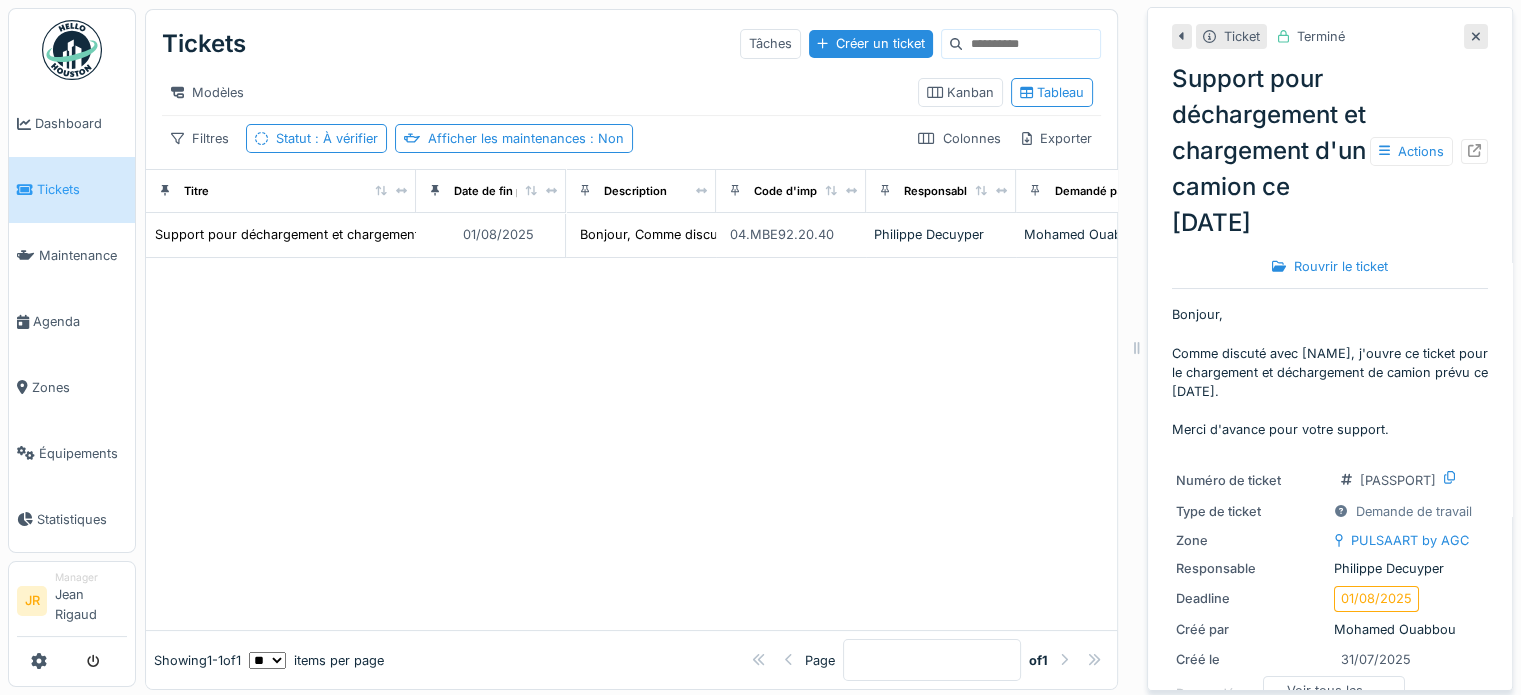 click at bounding box center (72, 50) 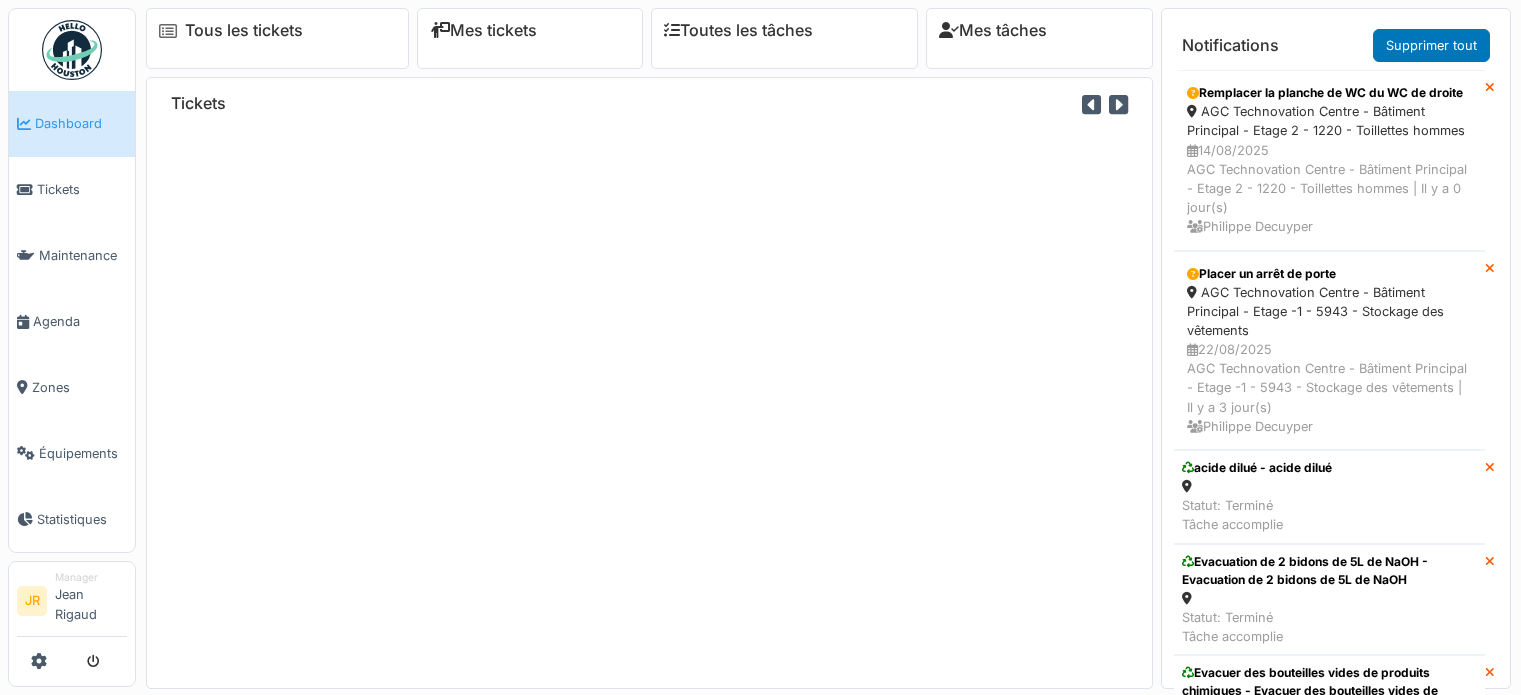scroll, scrollTop: 0, scrollLeft: 0, axis: both 